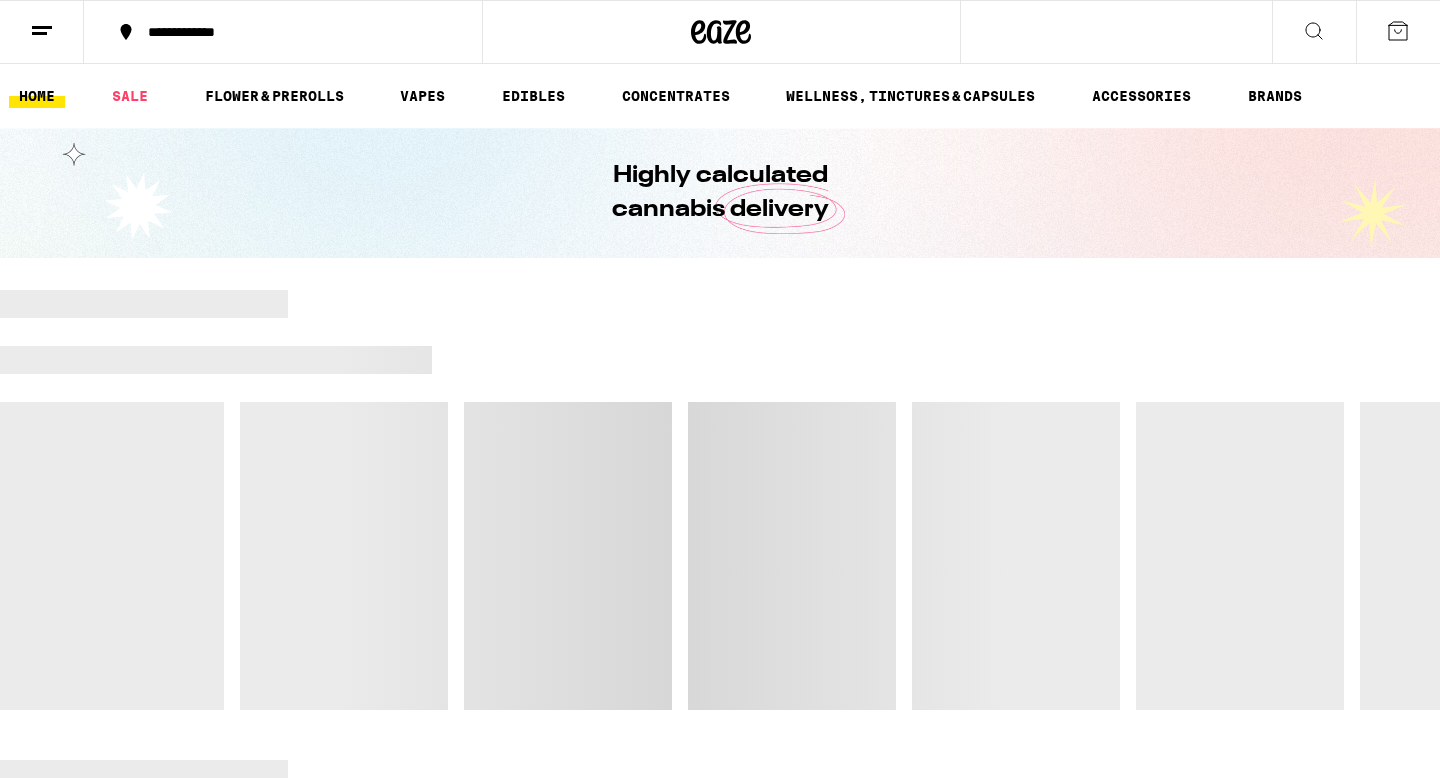 scroll, scrollTop: 0, scrollLeft: 0, axis: both 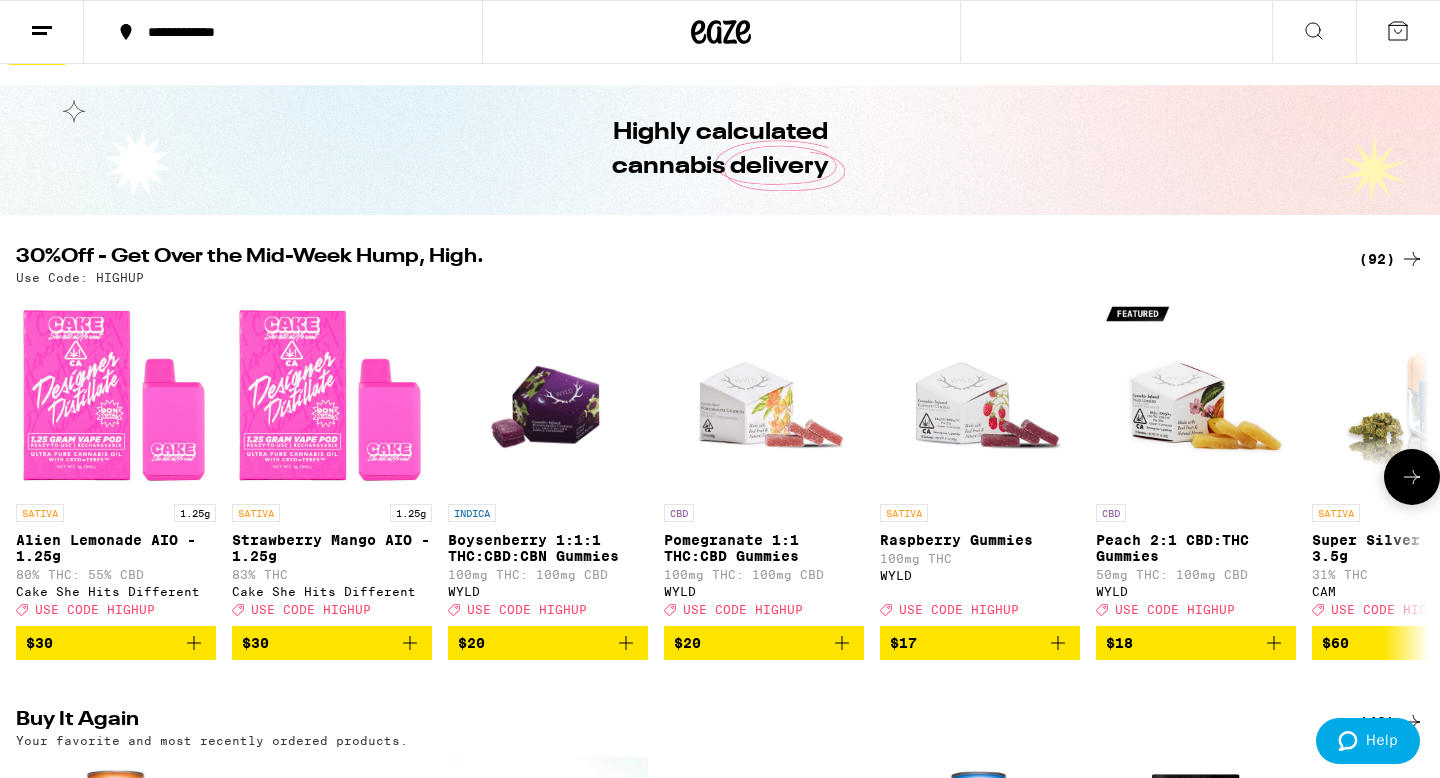 click at bounding box center [1412, 477] 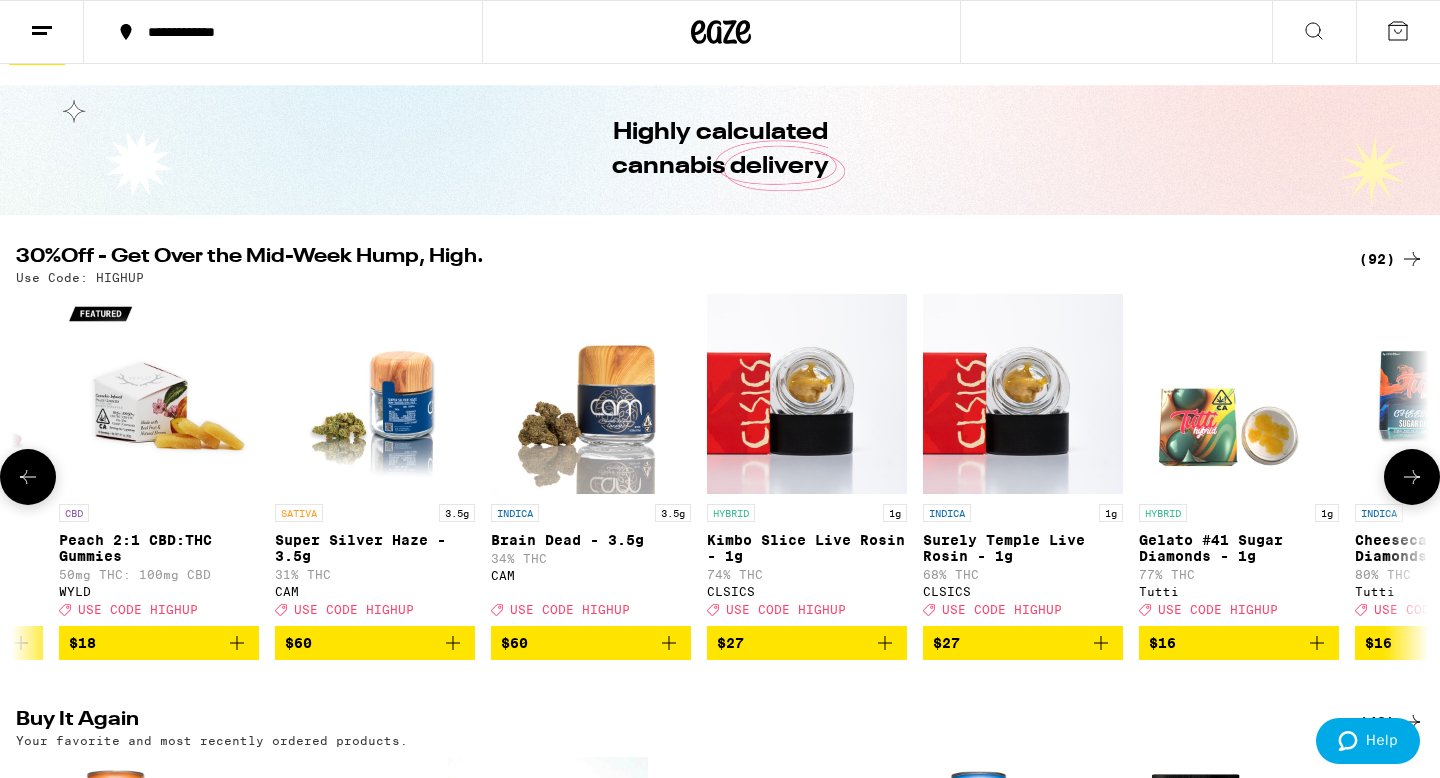 click at bounding box center (1412, 477) 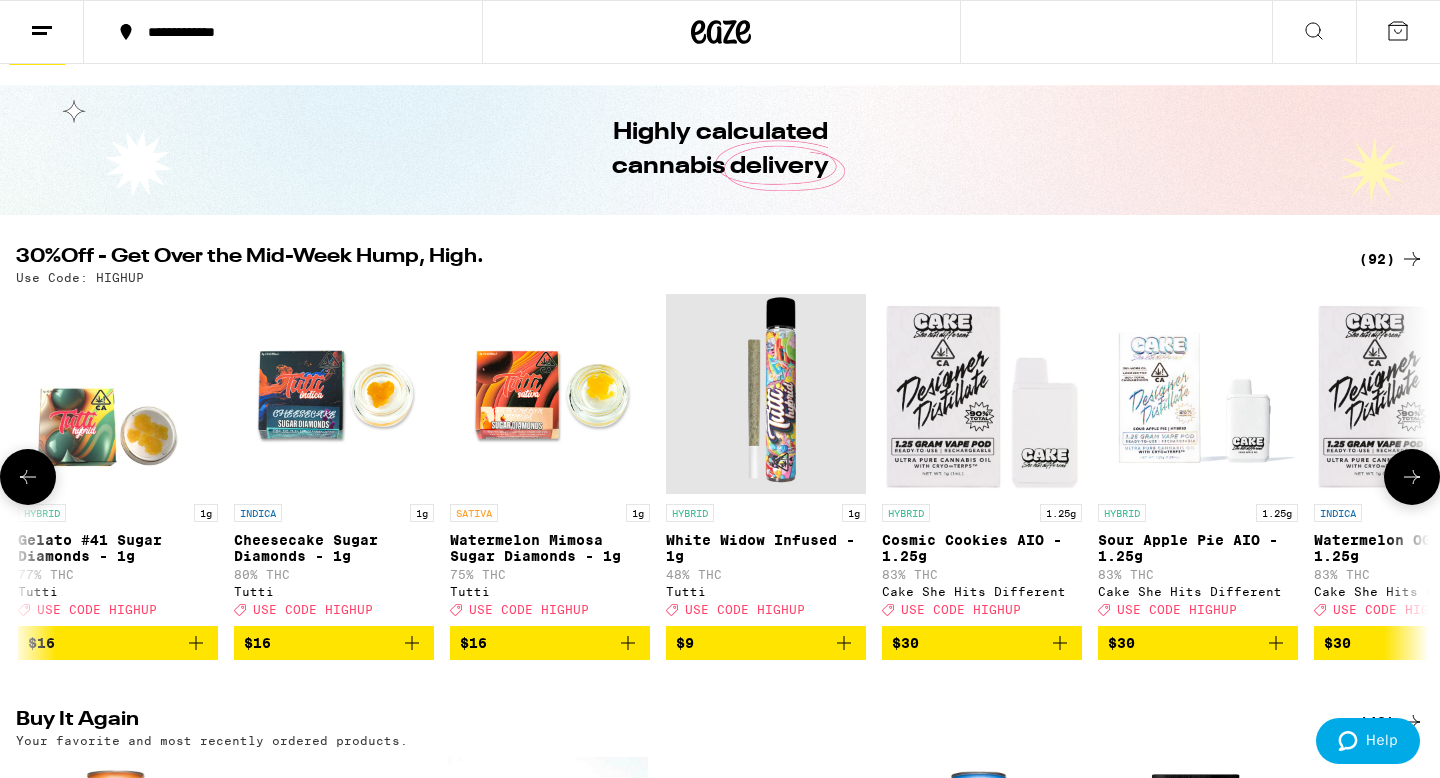 click at bounding box center [1412, 477] 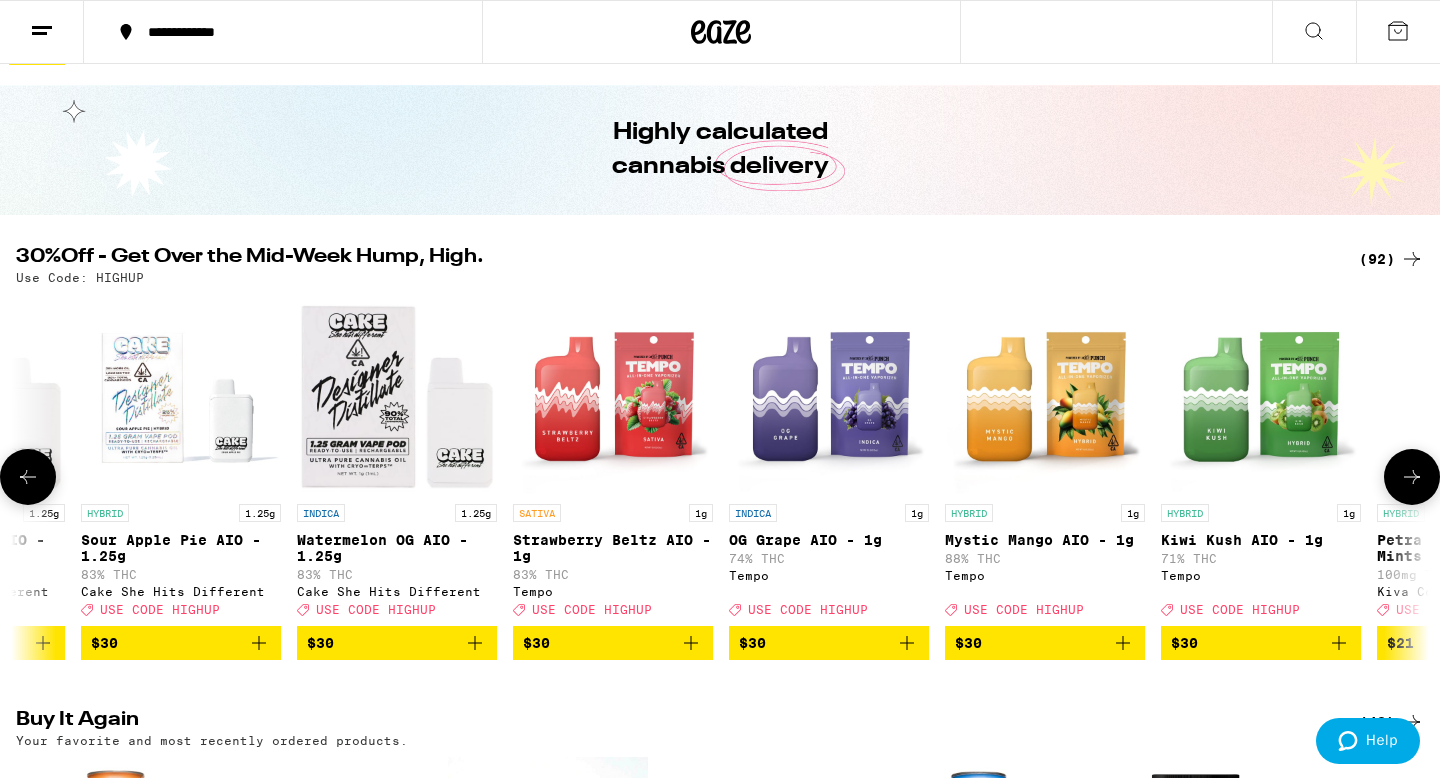 click at bounding box center (1412, 477) 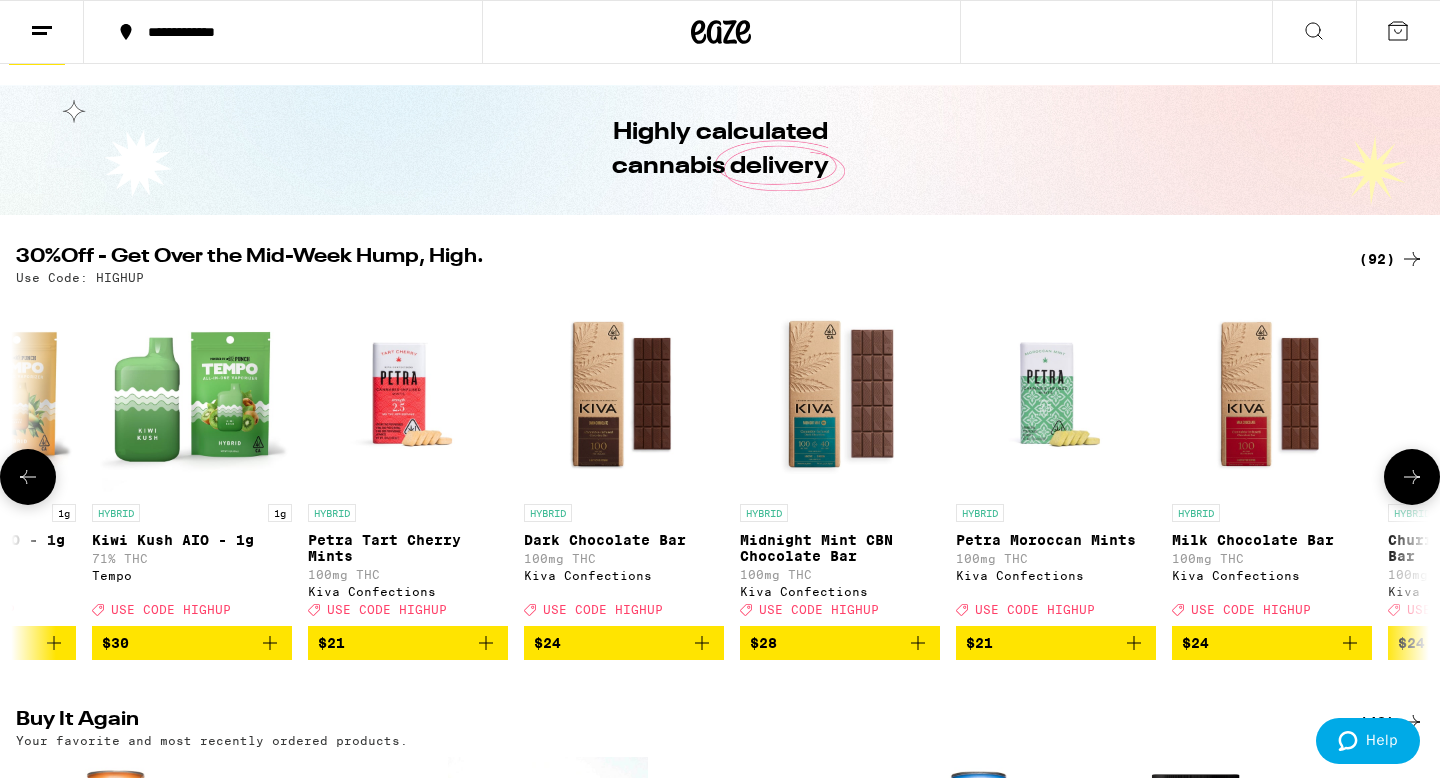click at bounding box center [1412, 477] 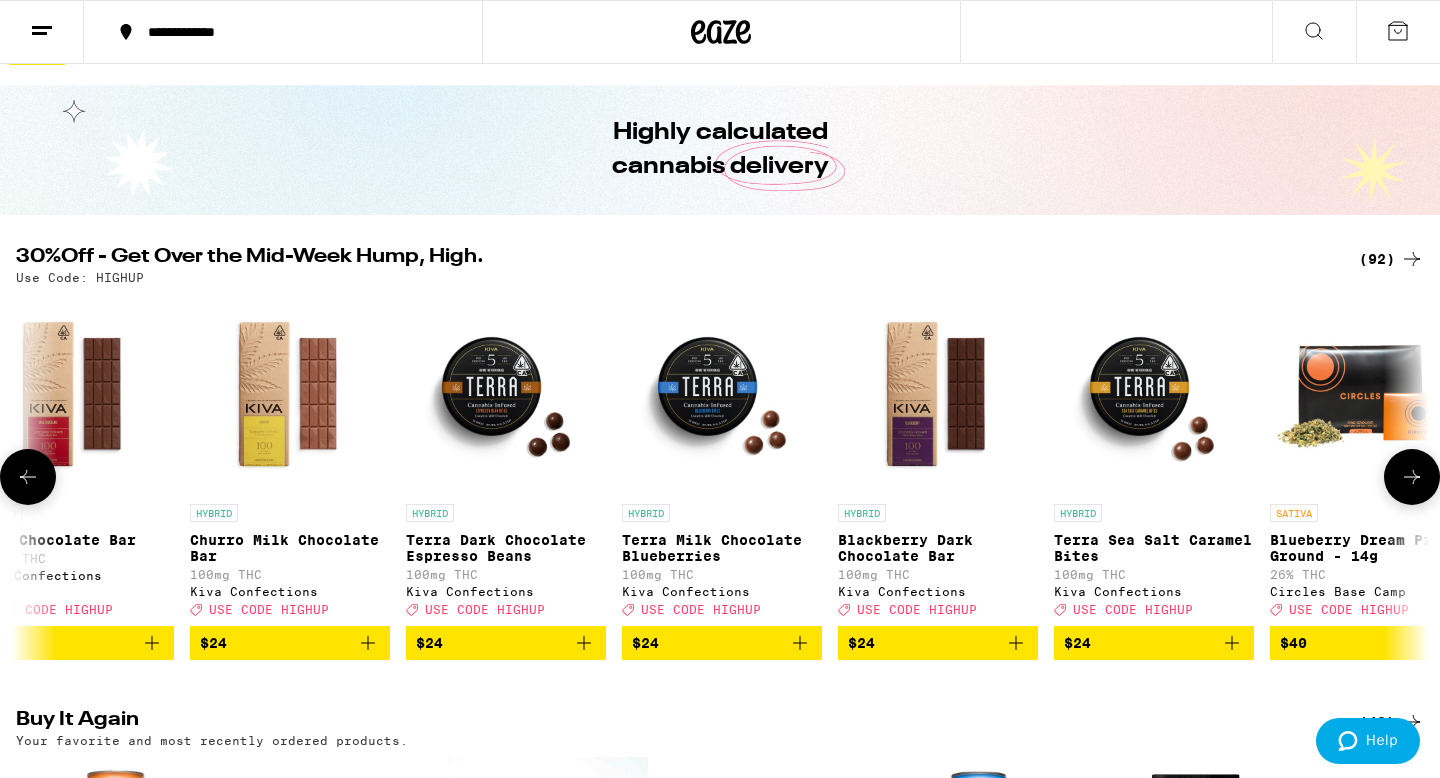 click at bounding box center (1412, 477) 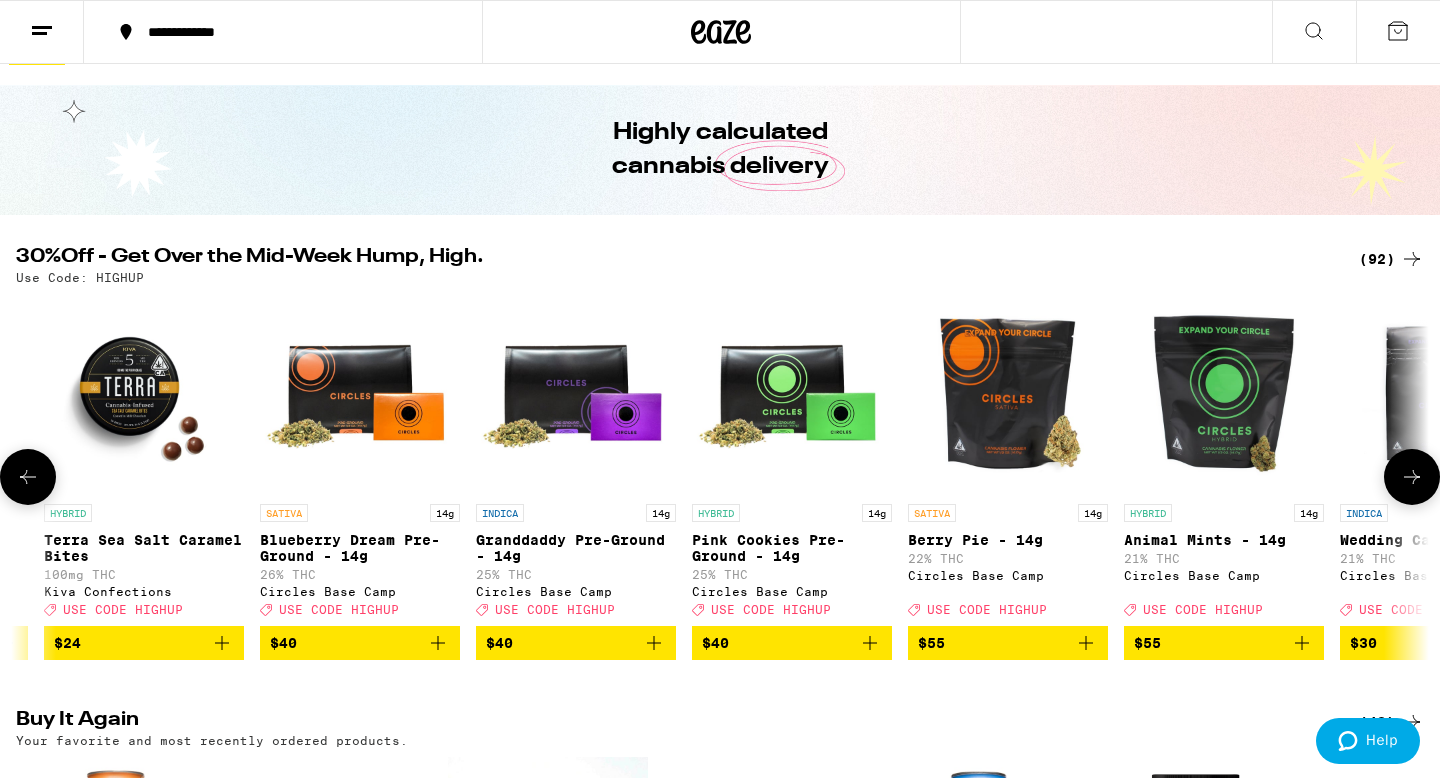 click at bounding box center [1412, 477] 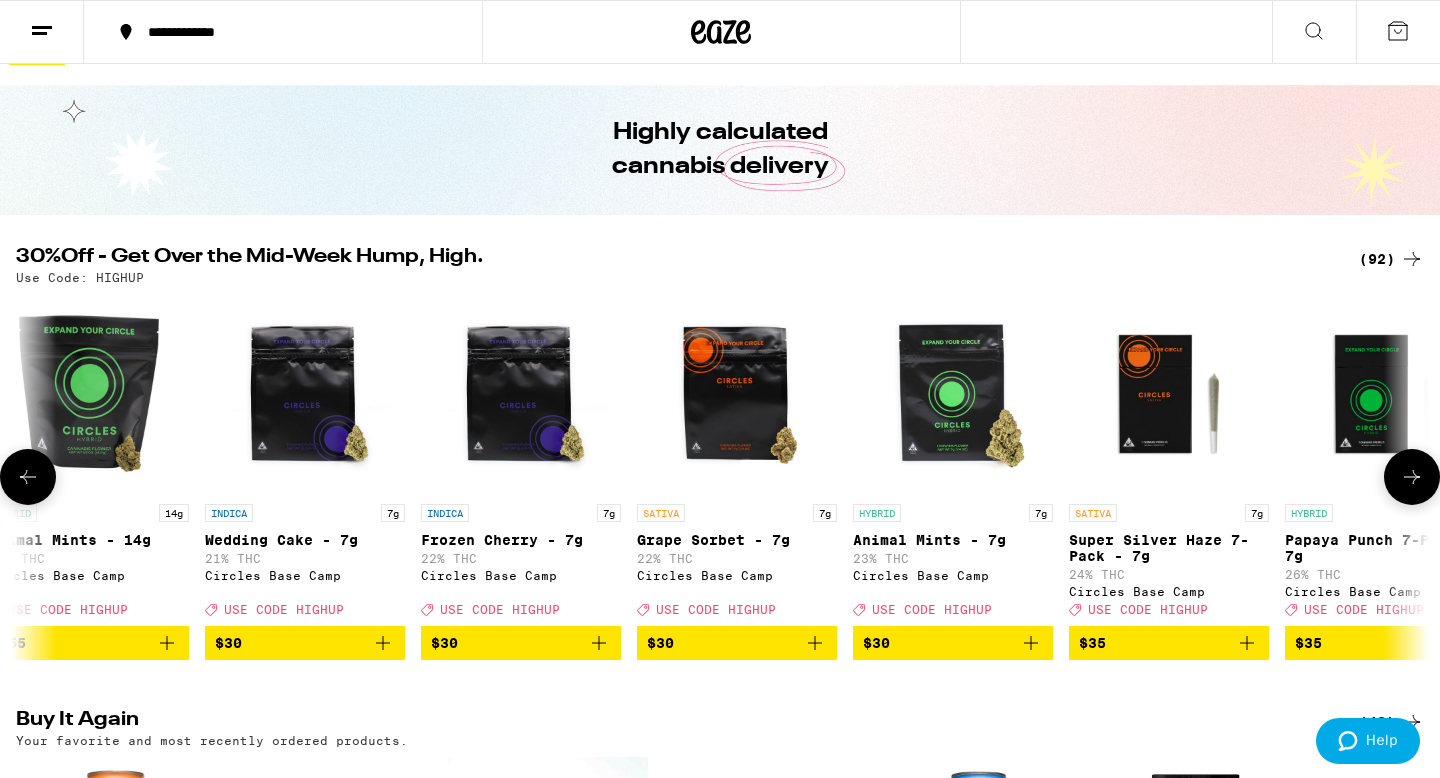 click at bounding box center (1412, 477) 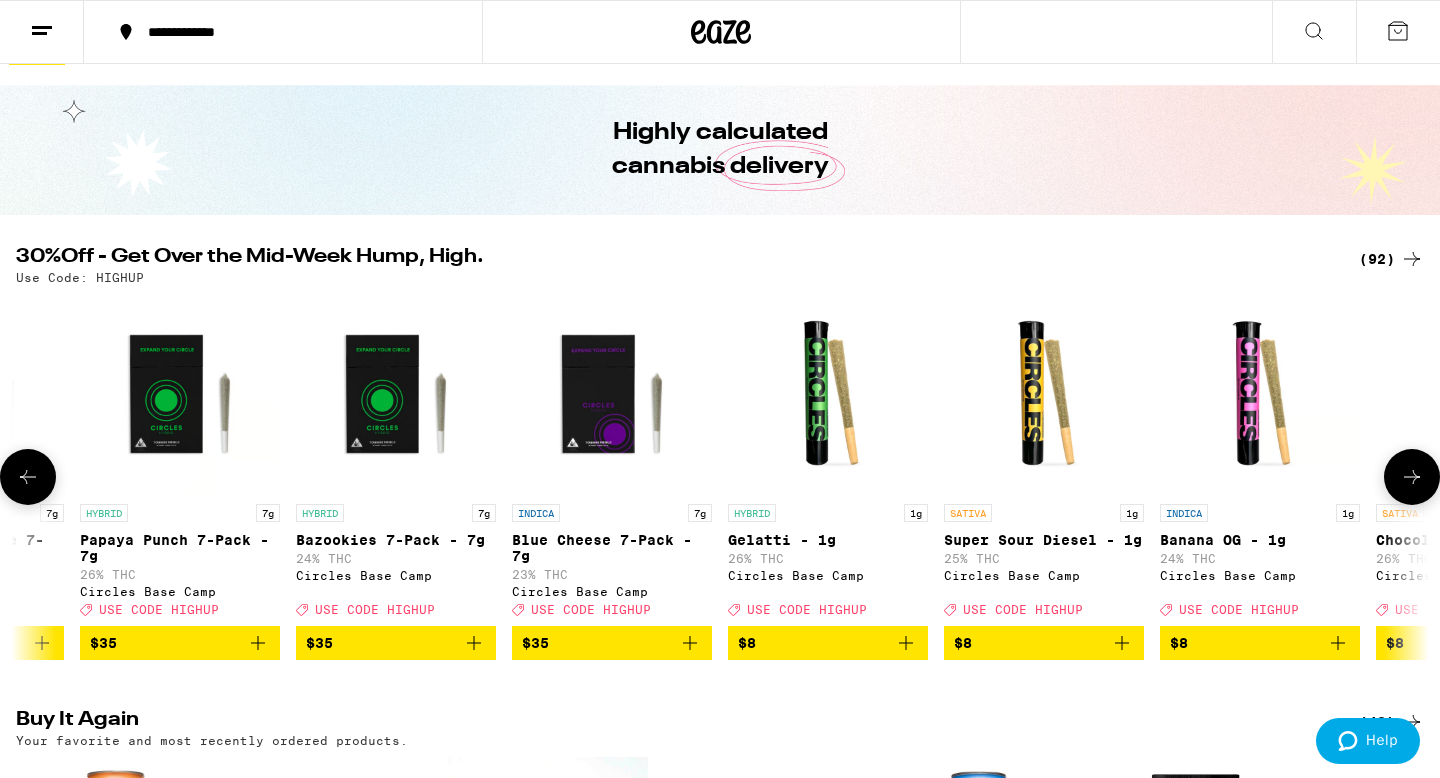 click at bounding box center [1412, 477] 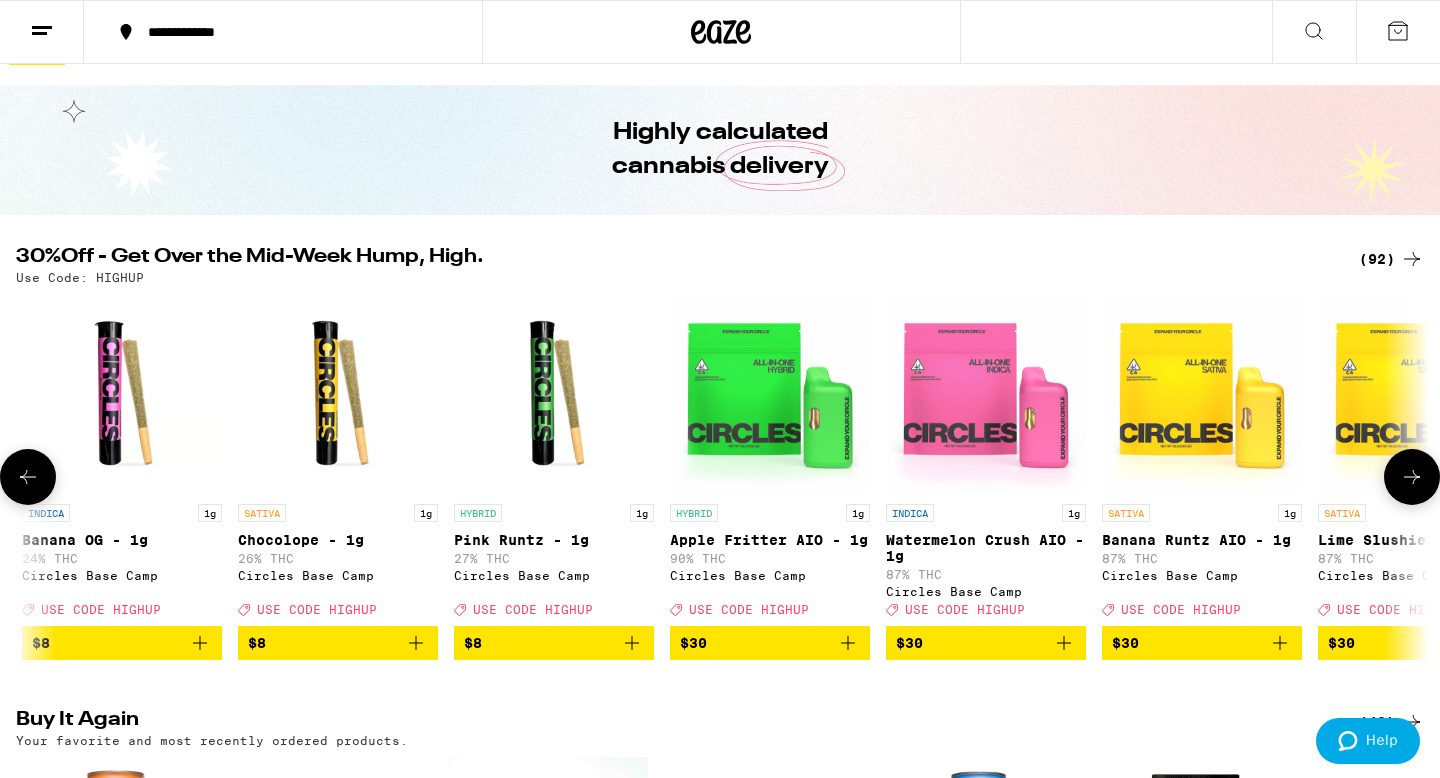click at bounding box center [1412, 477] 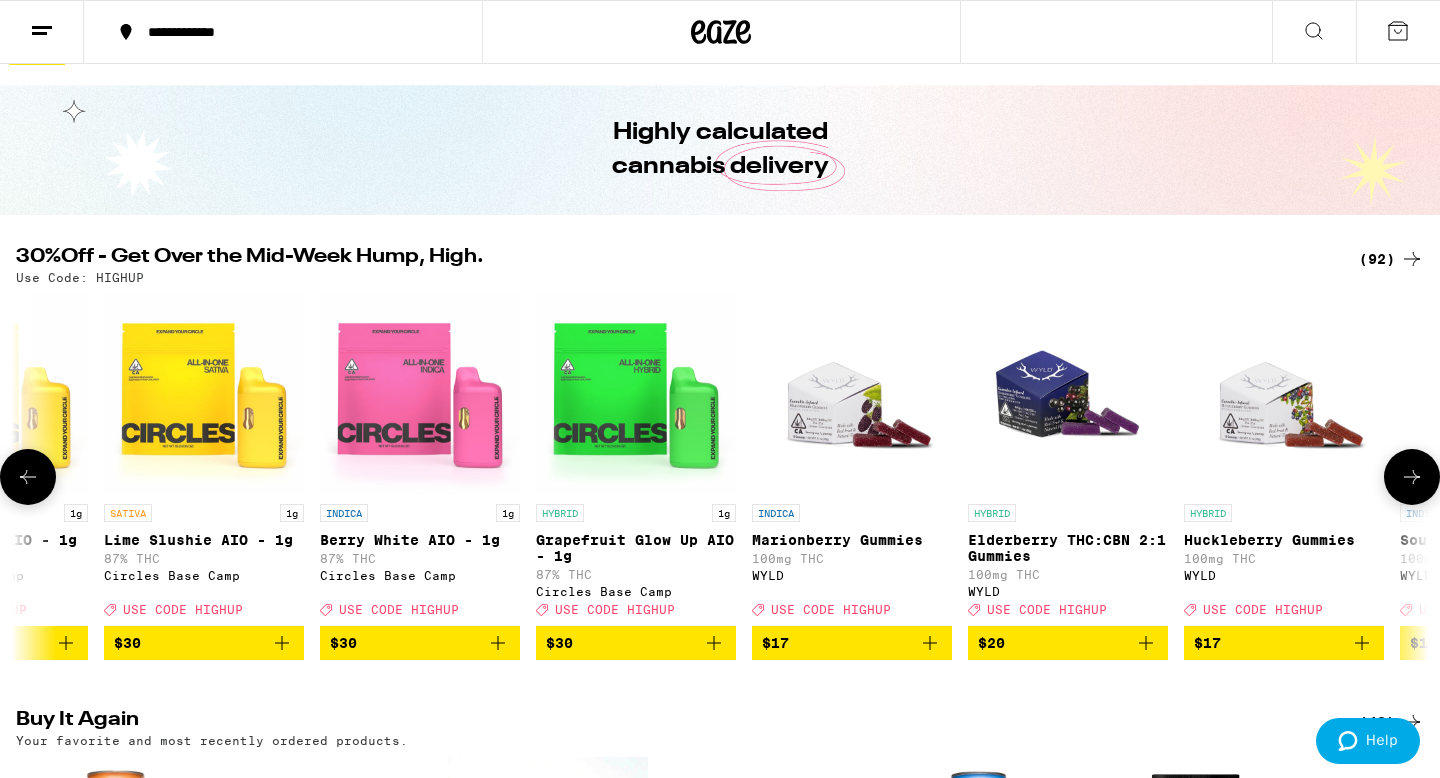 click at bounding box center [1412, 477] 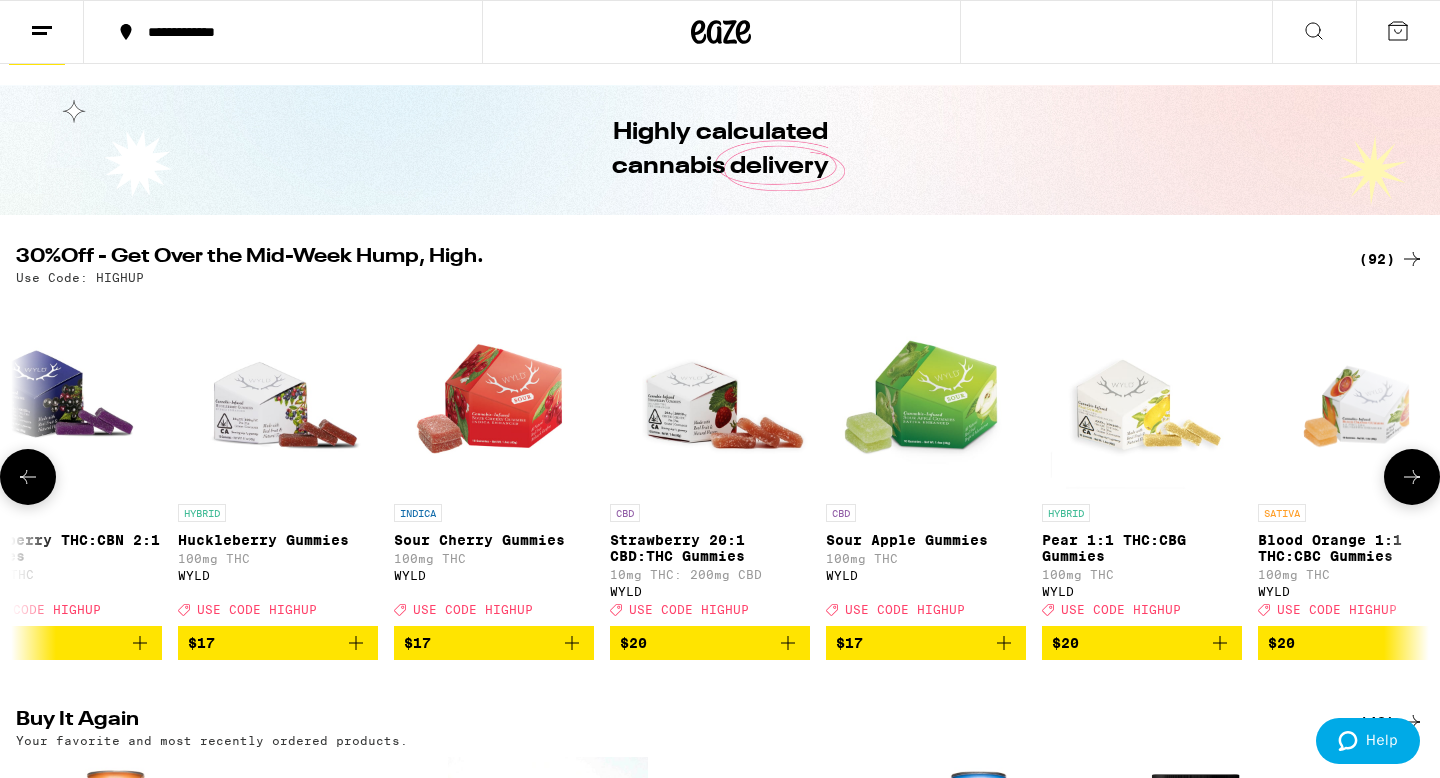 click at bounding box center [1412, 477] 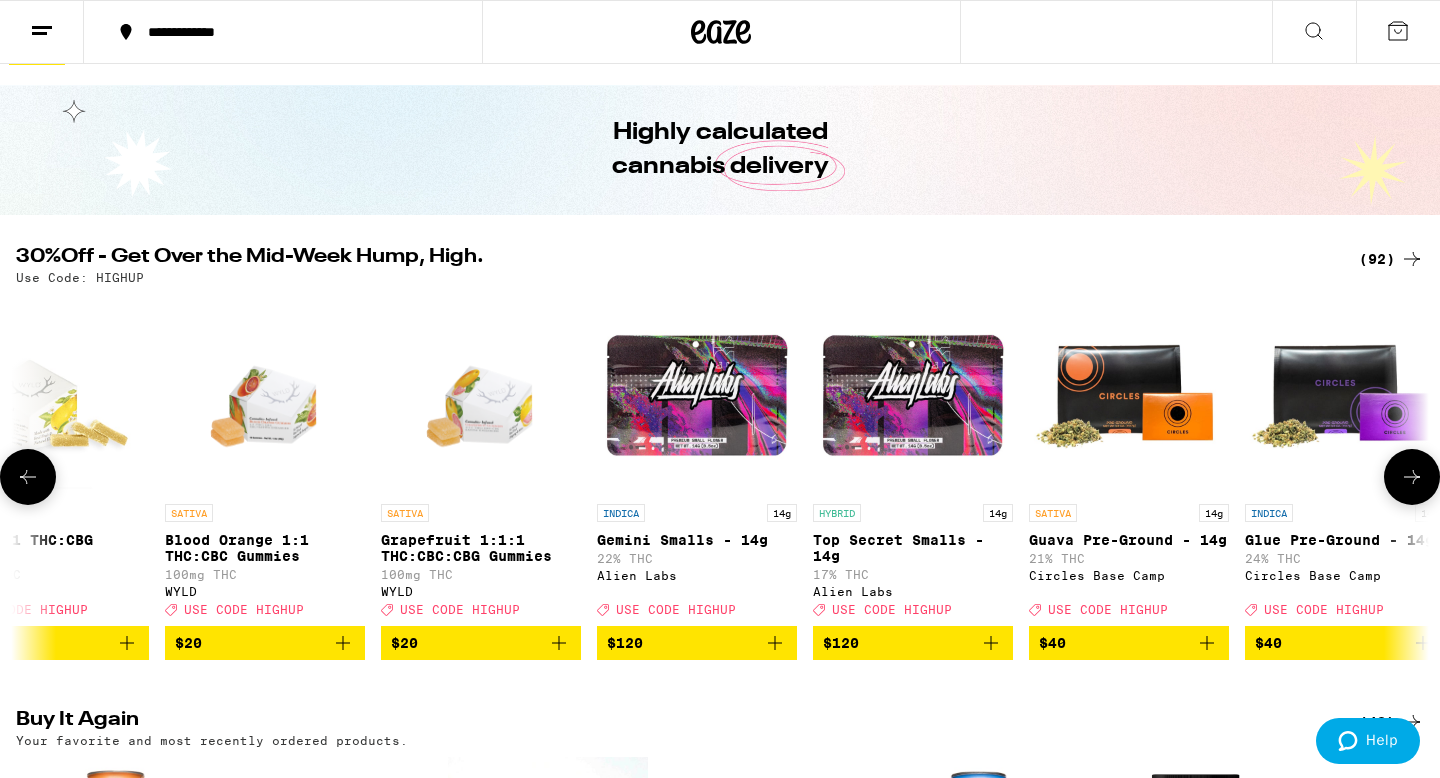 click at bounding box center [1412, 477] 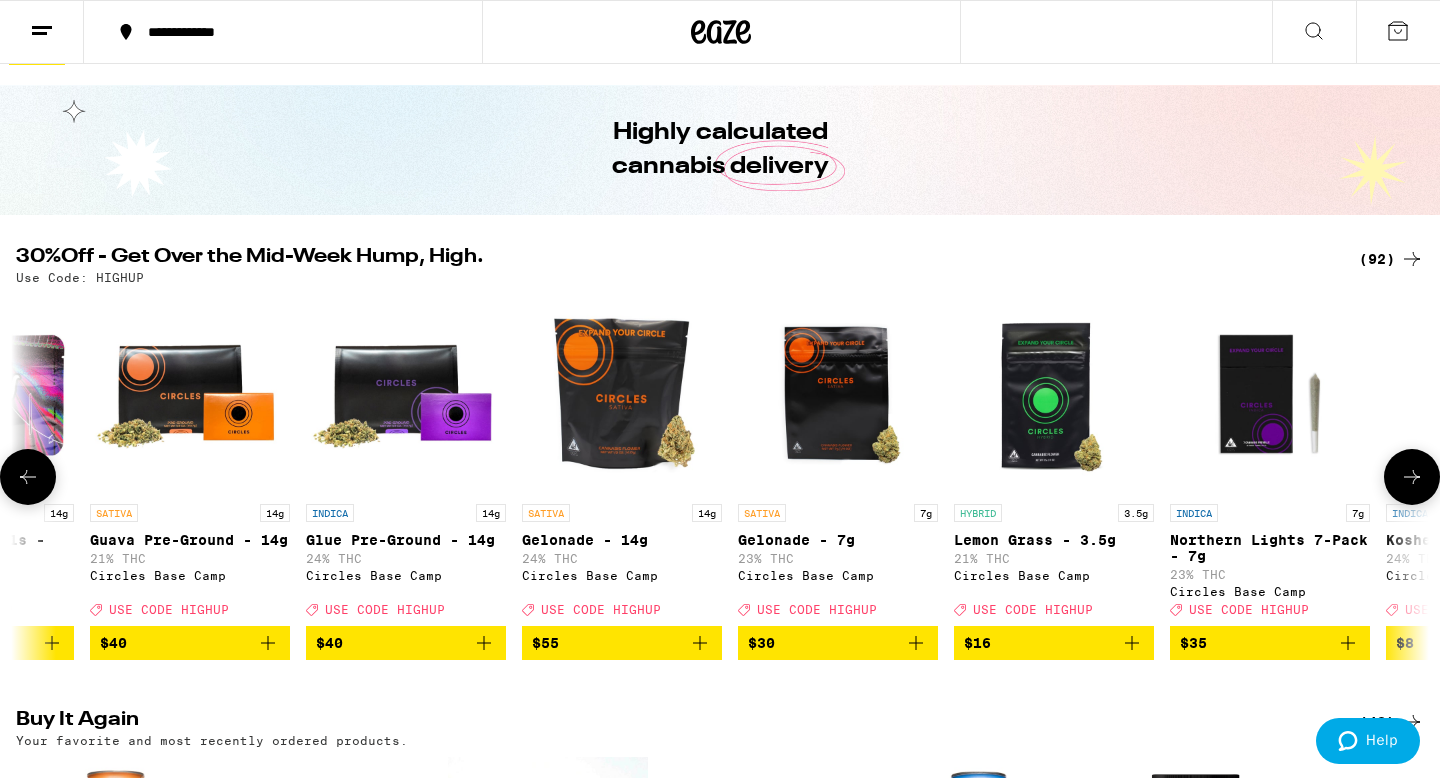 click at bounding box center [1412, 477] 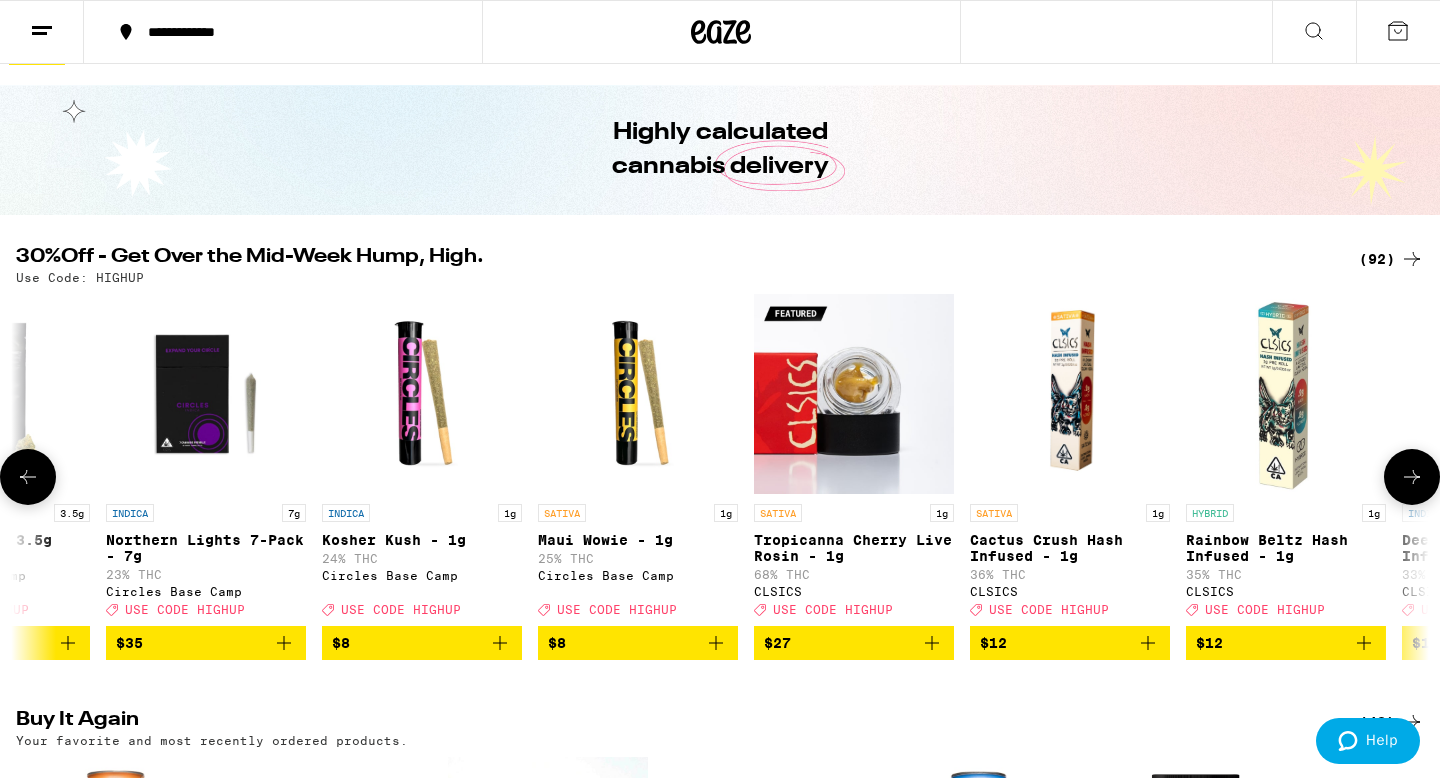 click at bounding box center (1412, 477) 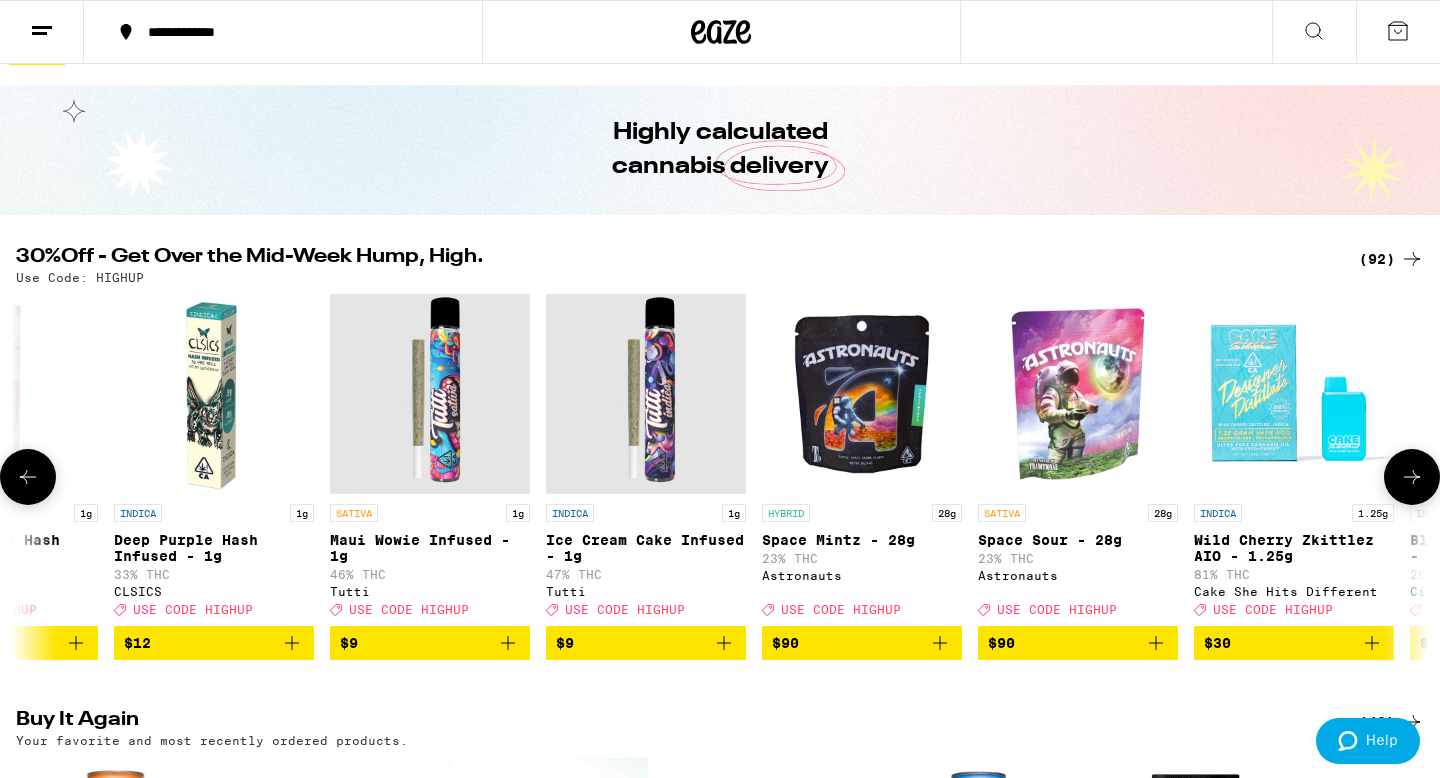 click at bounding box center [1412, 477] 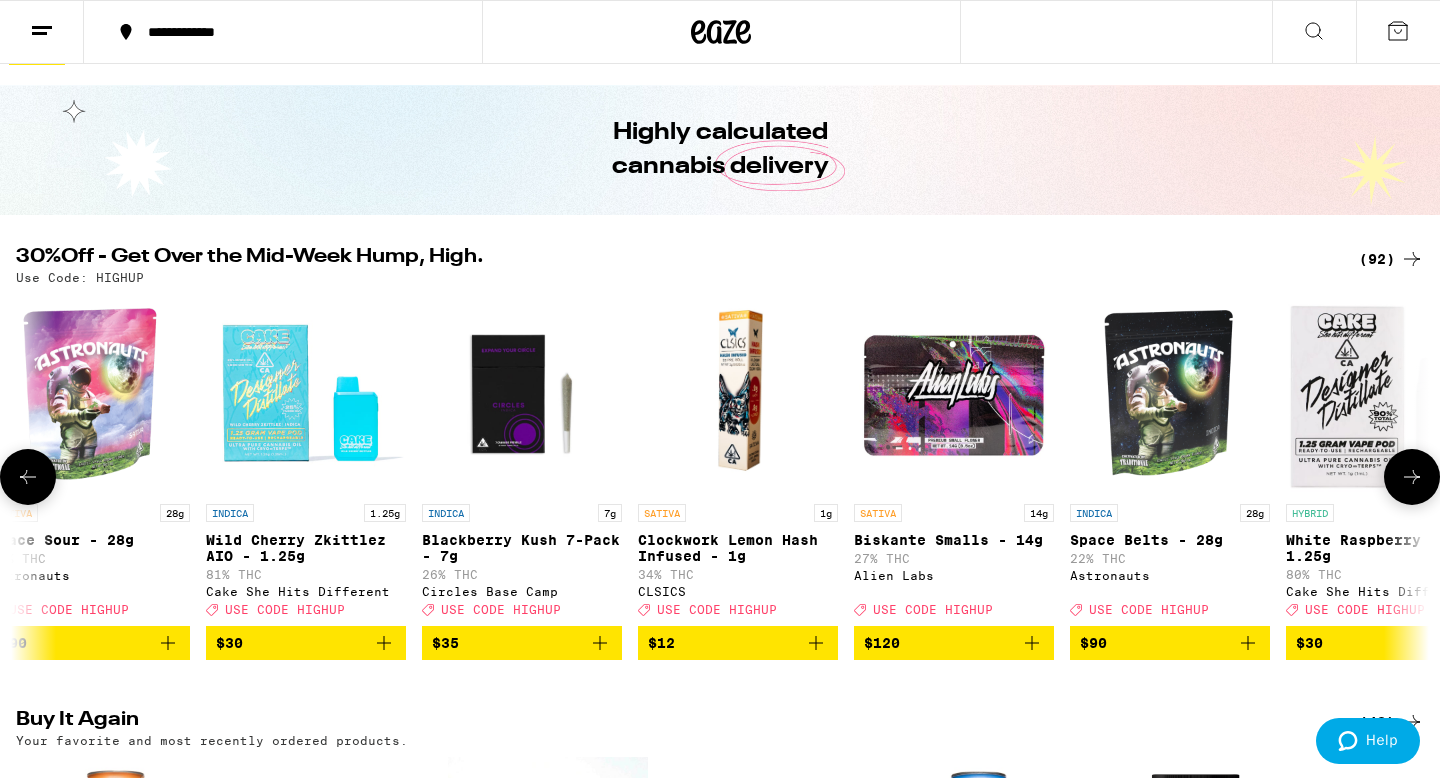 click at bounding box center (1412, 477) 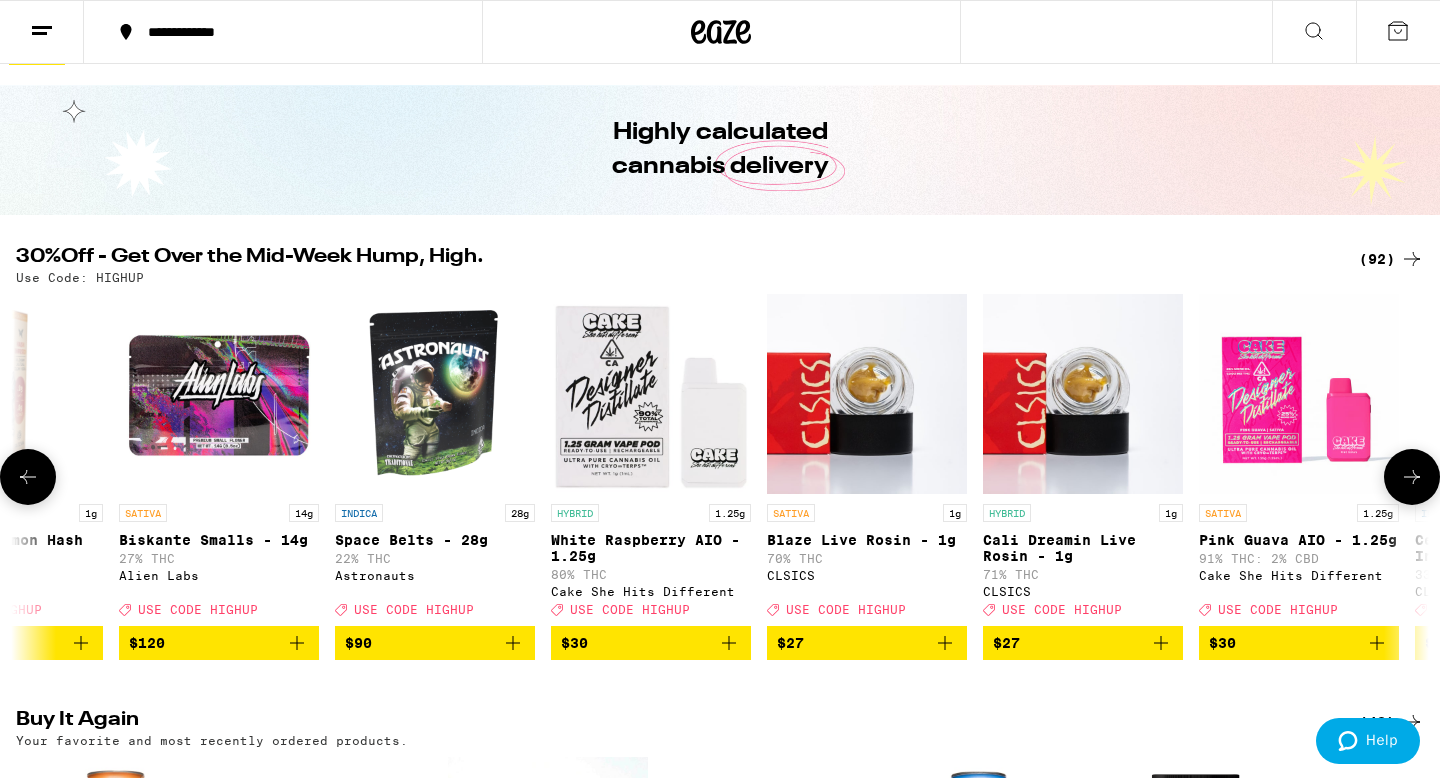 scroll, scrollTop: 0, scrollLeft: 18464, axis: horizontal 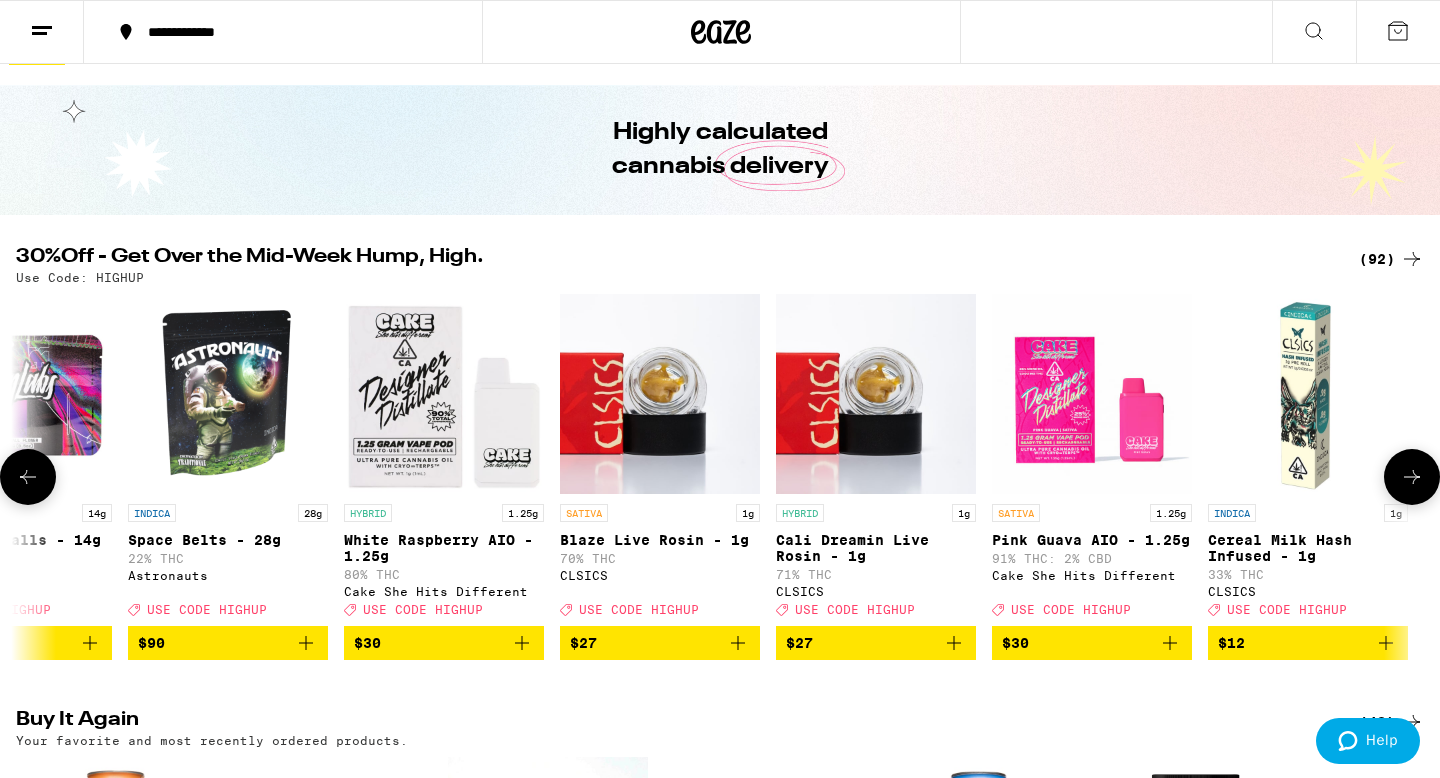 click at bounding box center [1412, 477] 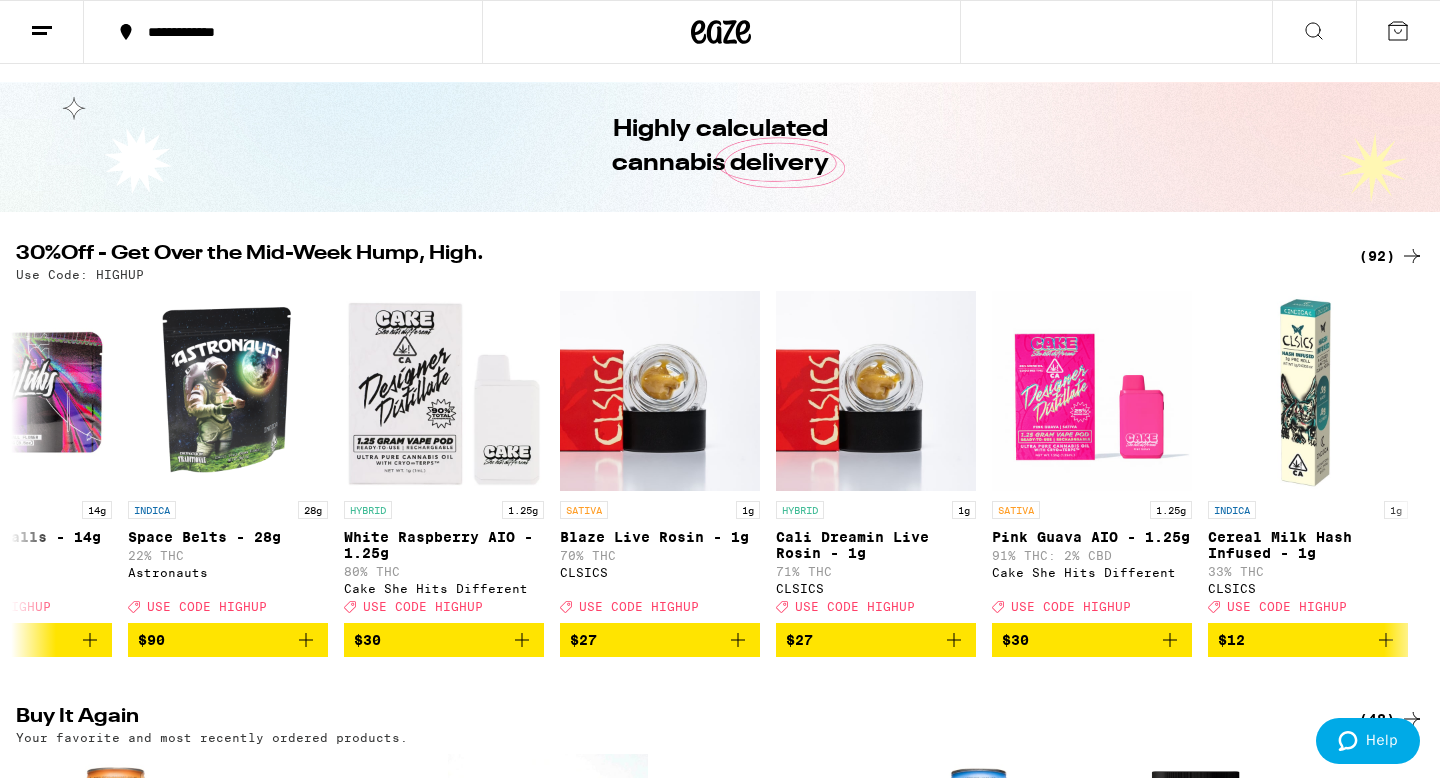 scroll, scrollTop: 0, scrollLeft: 0, axis: both 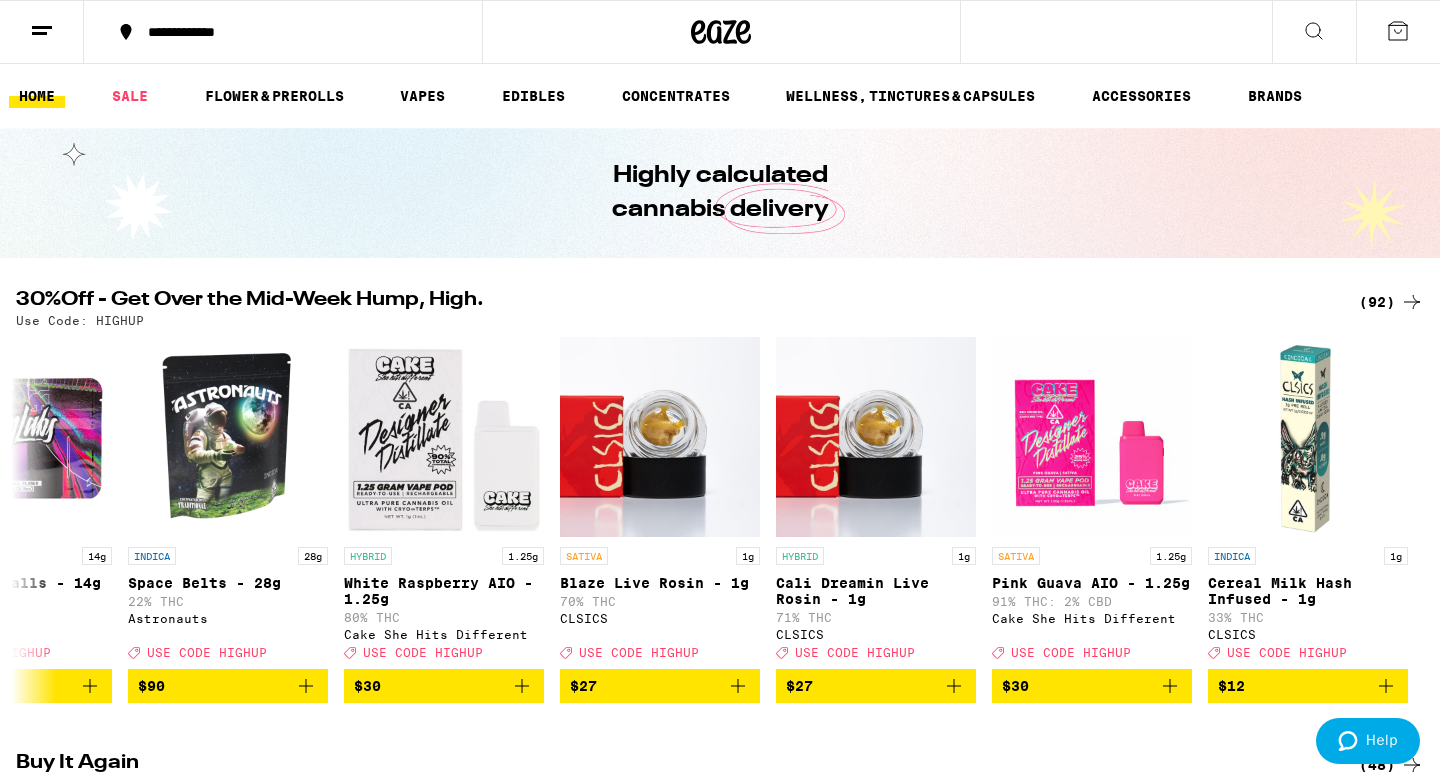 click 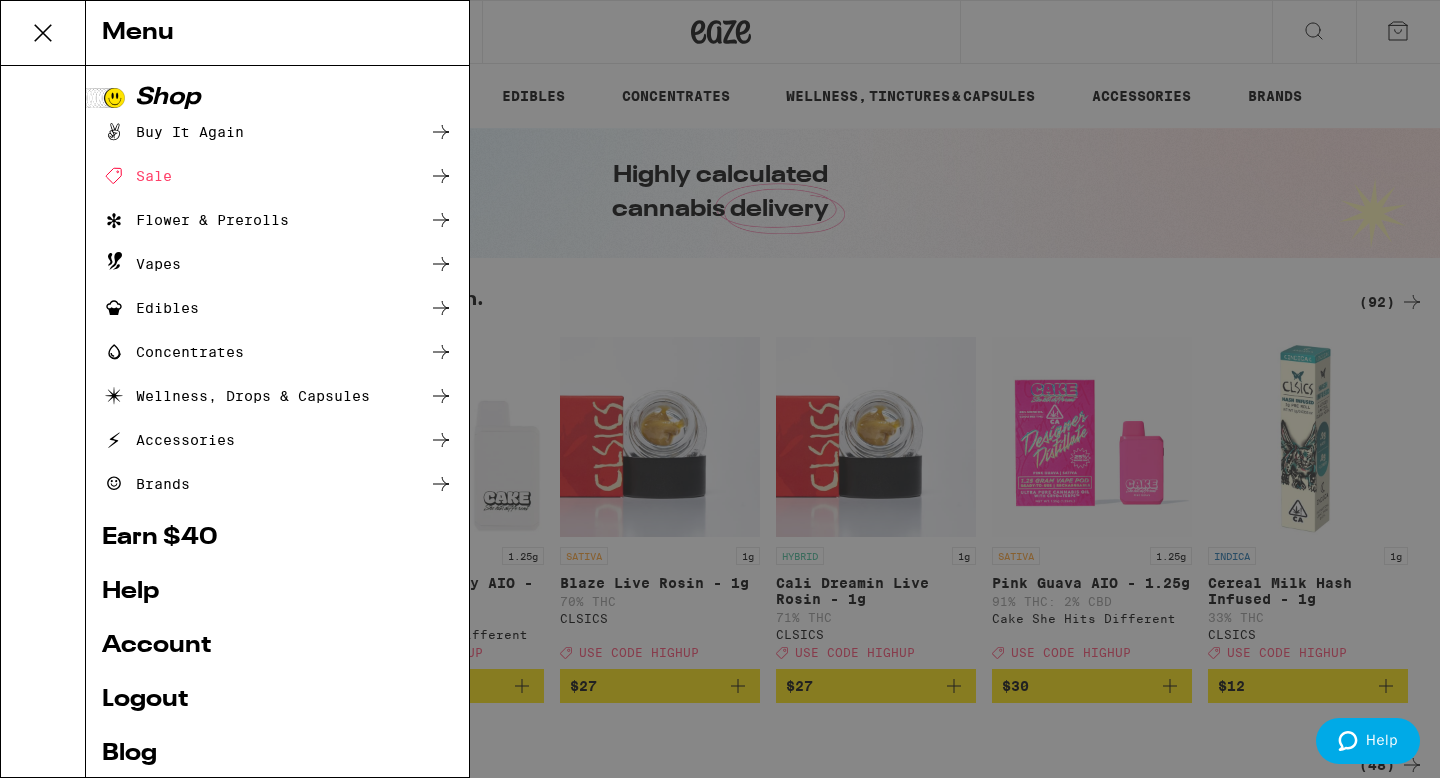 click on "Menu Shop Buy It Again Sale Flower & Prerolls Vapes Edibles Concentrates Wellness, Drops & Capsules Accessories Brands Earn $ 40 Help Account Logout Blog v  19.43.1" at bounding box center (720, 389) 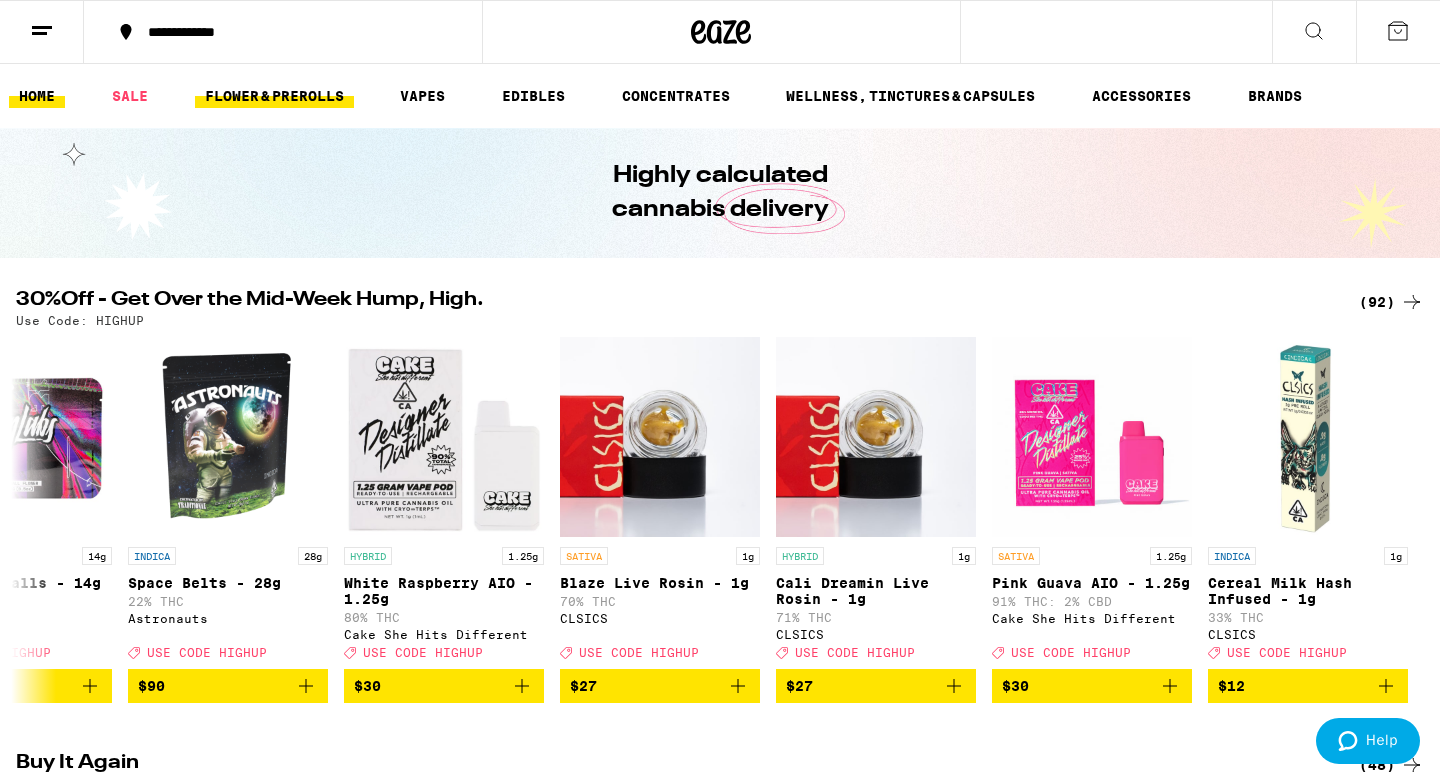 click on "FLOWER & PREROLLS" at bounding box center (274, 96) 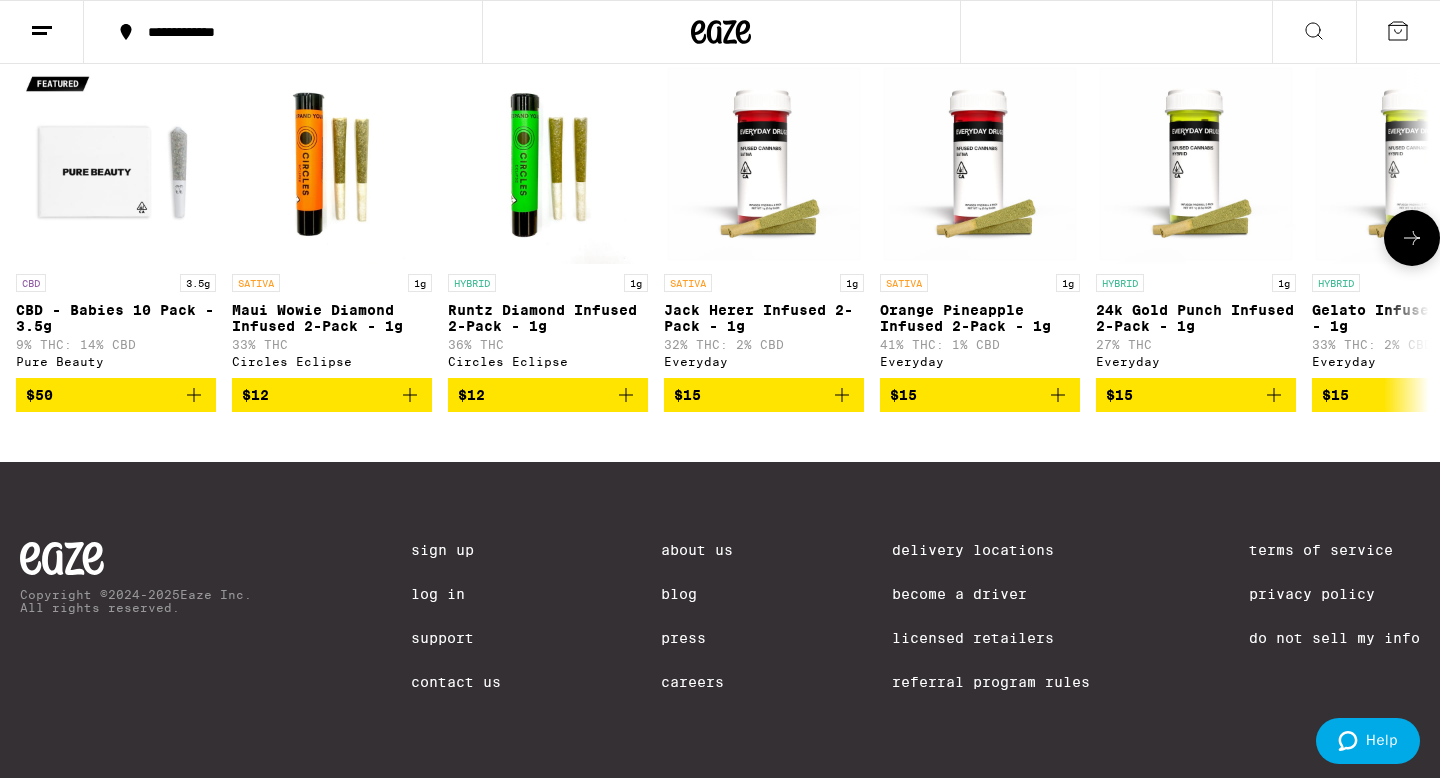 scroll, scrollTop: 1397, scrollLeft: 0, axis: vertical 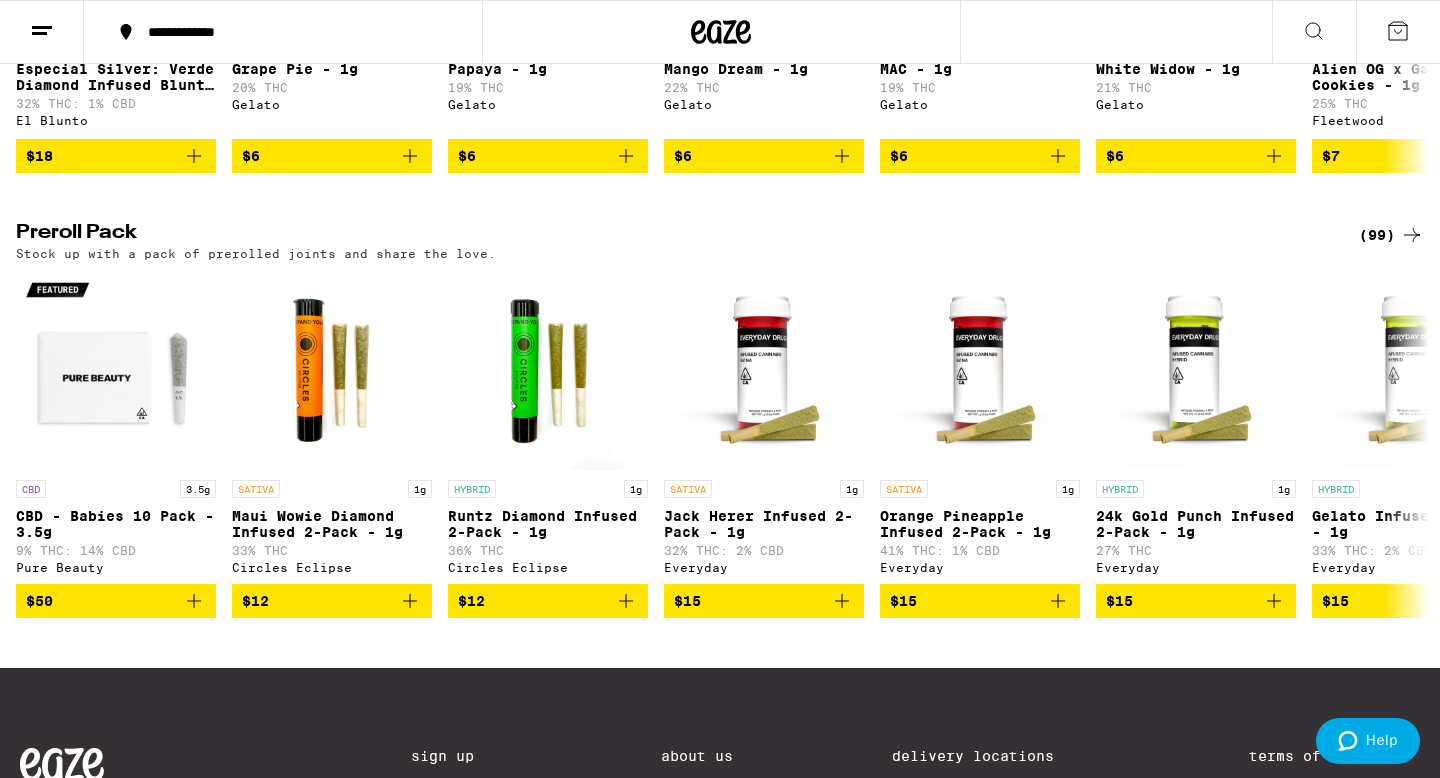 click on "Flower: 1g - 4g ([NUMBER]) The best bud - 1g and 4g flower. Roll it up or pack into your preferred smoking device. INDICA 3.5g Banana OG - 3.5g 21% THC Anarchy $12 SATIVA 3.5g Orange Runtz - 3.5g 22% THC Anarchy $12 HYBRID 3.5g Cherry OG - 3.5g 21% THC Anarchy $12 HYBRID 3.5g Lemon Cherry Gelato - 3.5g 23% THC Anarchy $12 INDICA 3.5g Black Cherry Gelato - 3.5g 22% THC Circles Base Camp $16 SATIVA 3.5g Gelonade - 3.5g 25% THC Circles Base Camp $16 HYBRID 3.5g Lemon Grass - 3.5g 21% THC Circles Base Camp Deal Created with Sketch. USE CODE HIGHUP $16 SATIVA 3.5g Gelato 41 - 3.5g 28% THC Cloud $18 SATIVA 3.5g Lemonade - 3.5g 20% THC Cloud $18 SATIVA 3.5g Strawberry Shortcake - 3.5g 20% THC Cloud $18 HYBRID 3.5g Mochi Gelato - 3.5g 26% THC Cloud $18 Bulk Flower: 5g and Up ([NUMBER]) The best bud - just more of it. The value option.
INDICA 20g Gush Mints - 20g 23% THC Yada Yada $78 INDICA 14g Gush Mints Pre-Ground - 14g 23% THC Yada Yada $25 SATIVA 14g Bob Hope Pre-Ground - 14g 22% THC Yada Yada $25 HYBRID 14g 20% THC $25 7g" at bounding box center (720, -68) 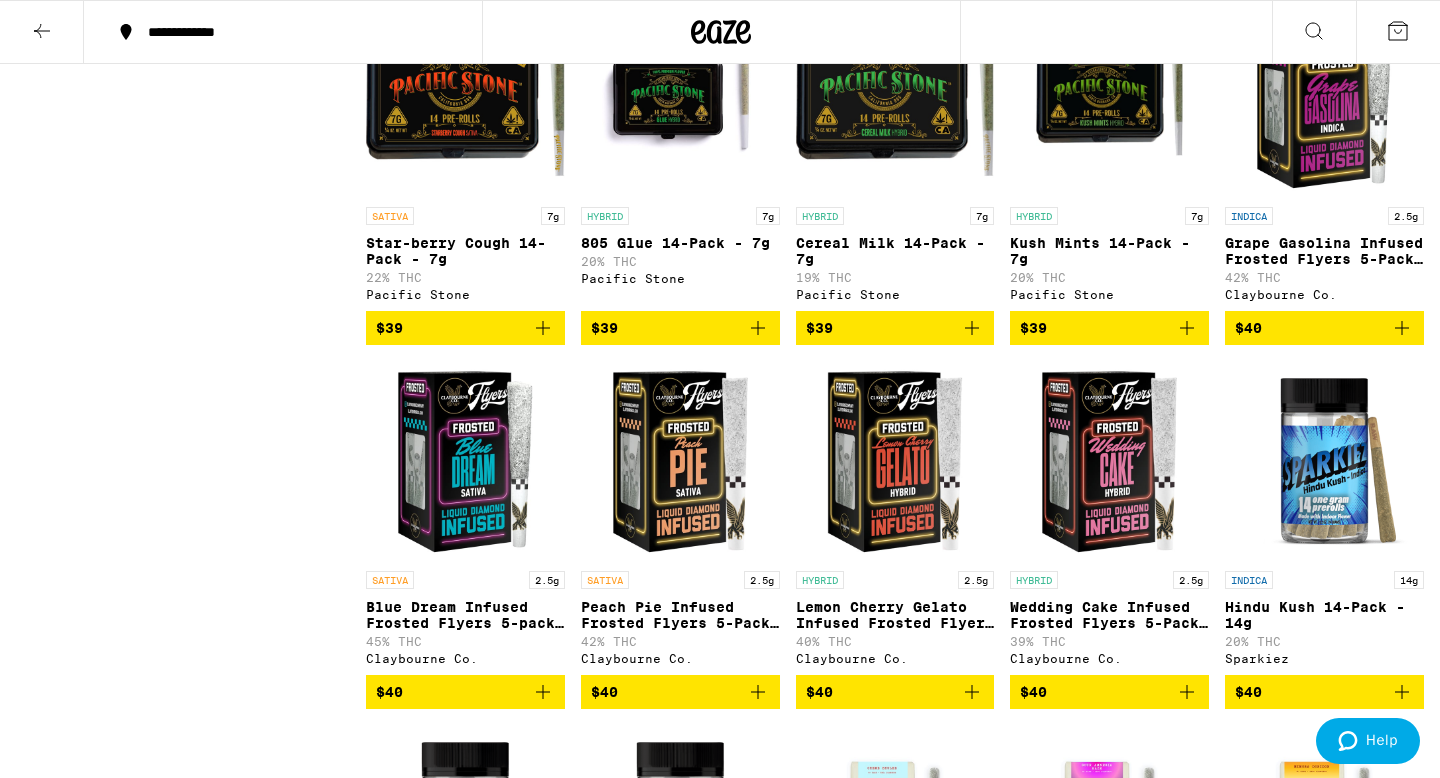 scroll, scrollTop: 4170, scrollLeft: 0, axis: vertical 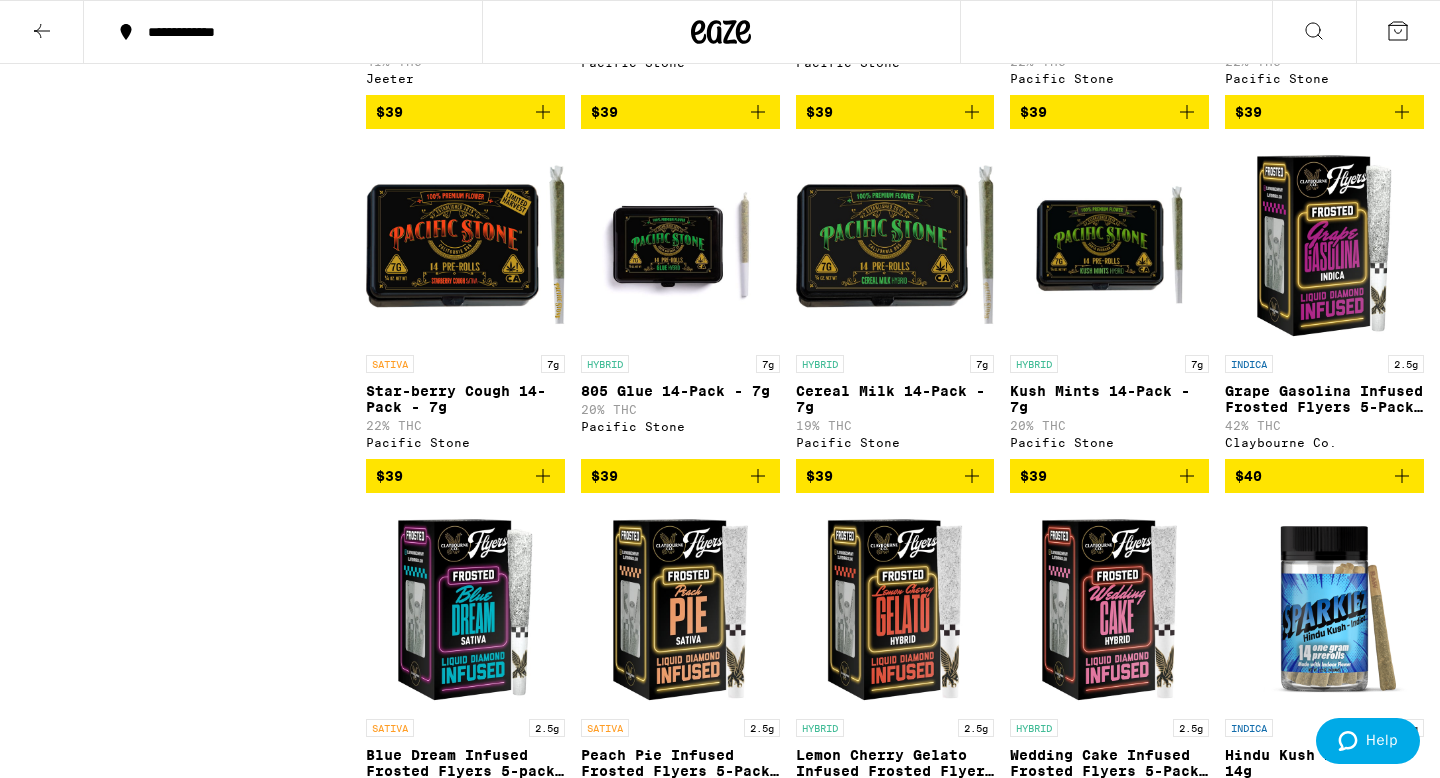 click on "Clearfalse filter Strain Type CBD Hybrid Indica Sativa Subcategory Blunt Infused Preroll Pack Preroll Pack Brand Birdies Circles Base Camp Circles Eclipse Claybourne Co. Cloud El Blunto Everyday Jeeter Koa Lowell Farms Pacific Stone Pure Beauty Sluggers Sparkiez STIIIZY Stone Road Time Machine" at bounding box center (191, -253) 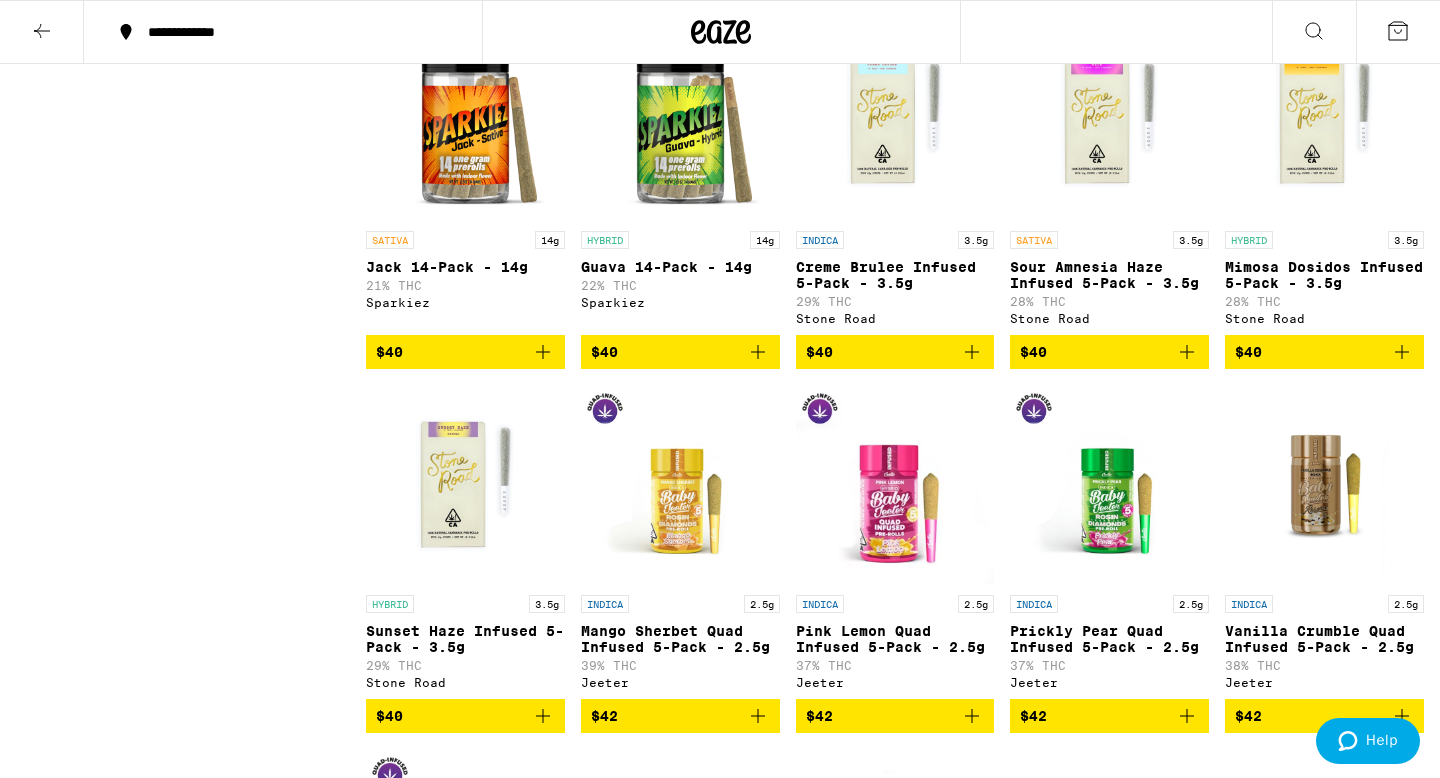 scroll, scrollTop: 5098, scrollLeft: 0, axis: vertical 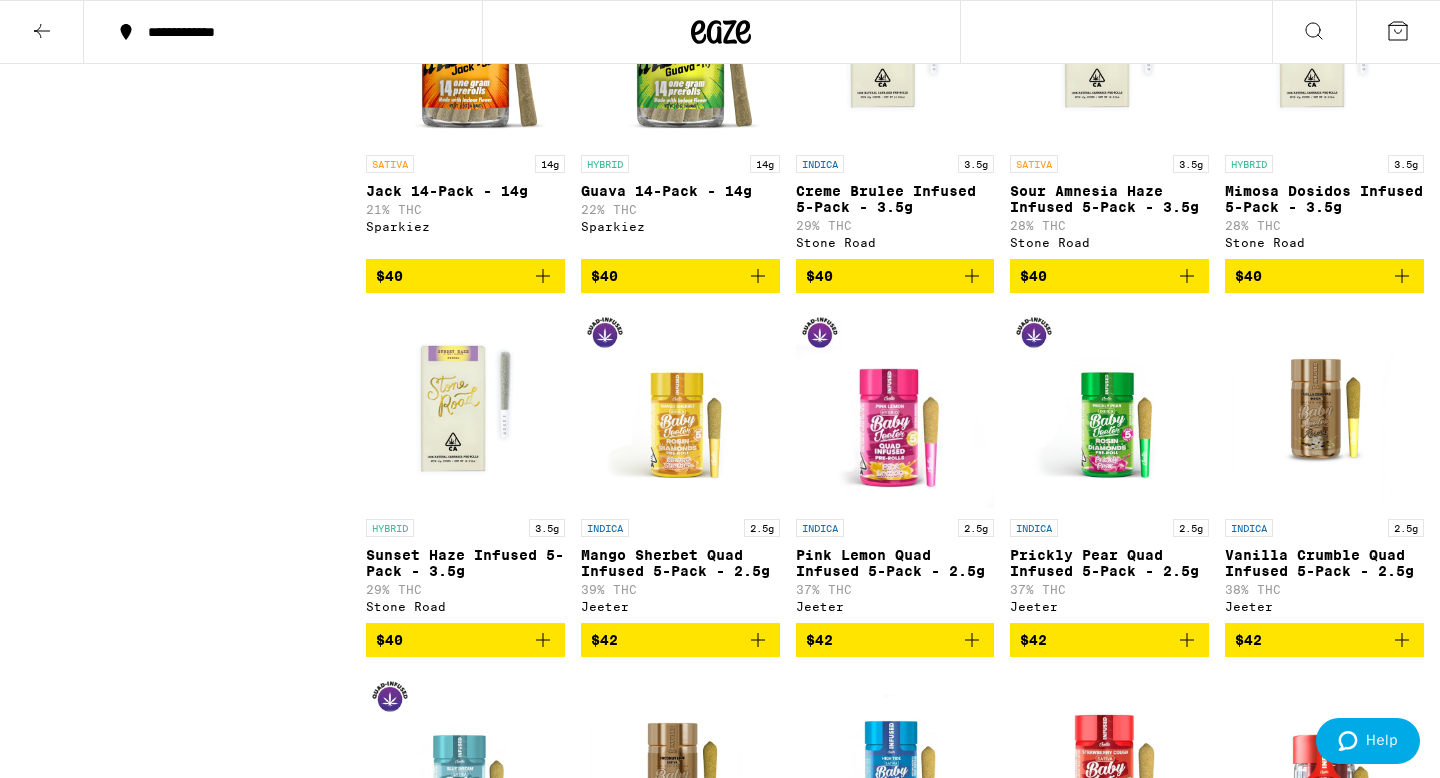 click 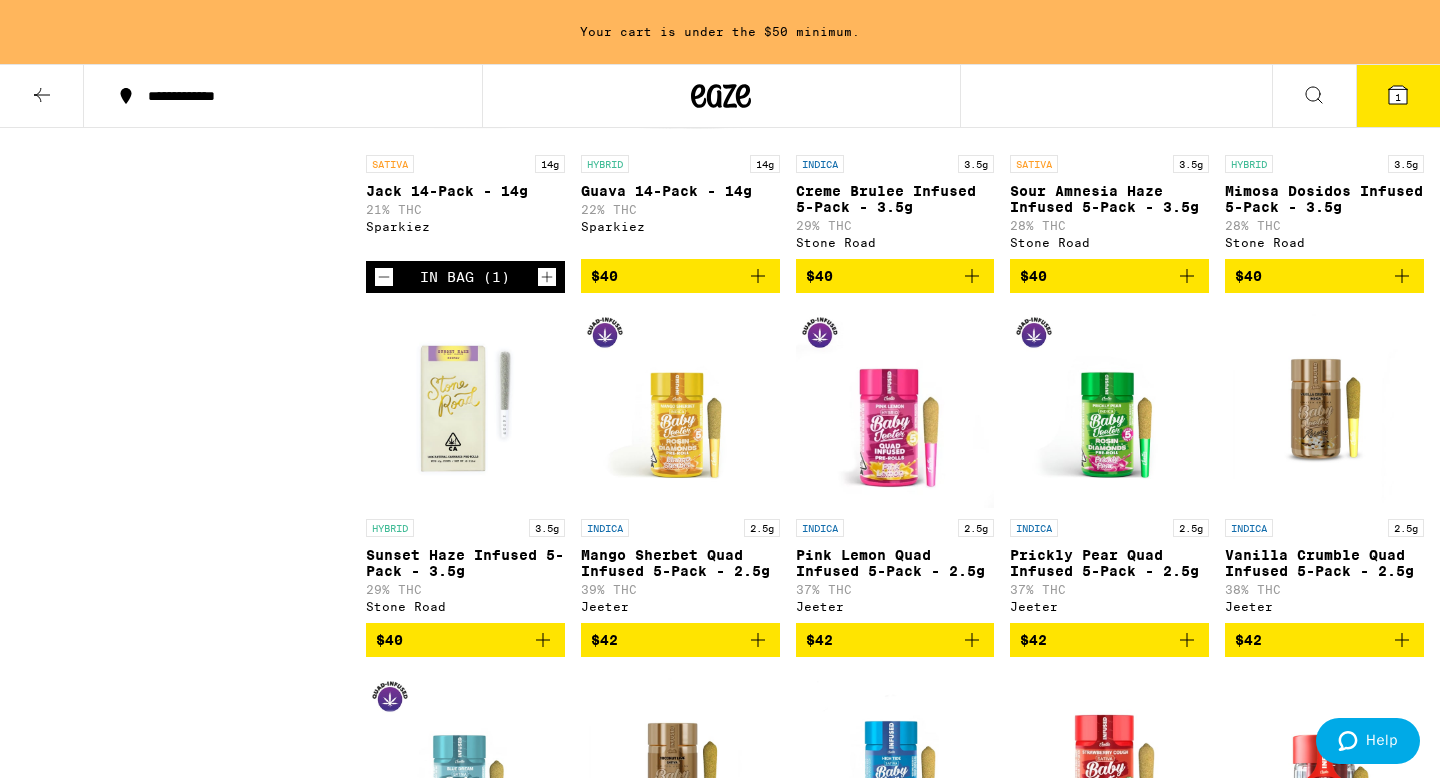 click 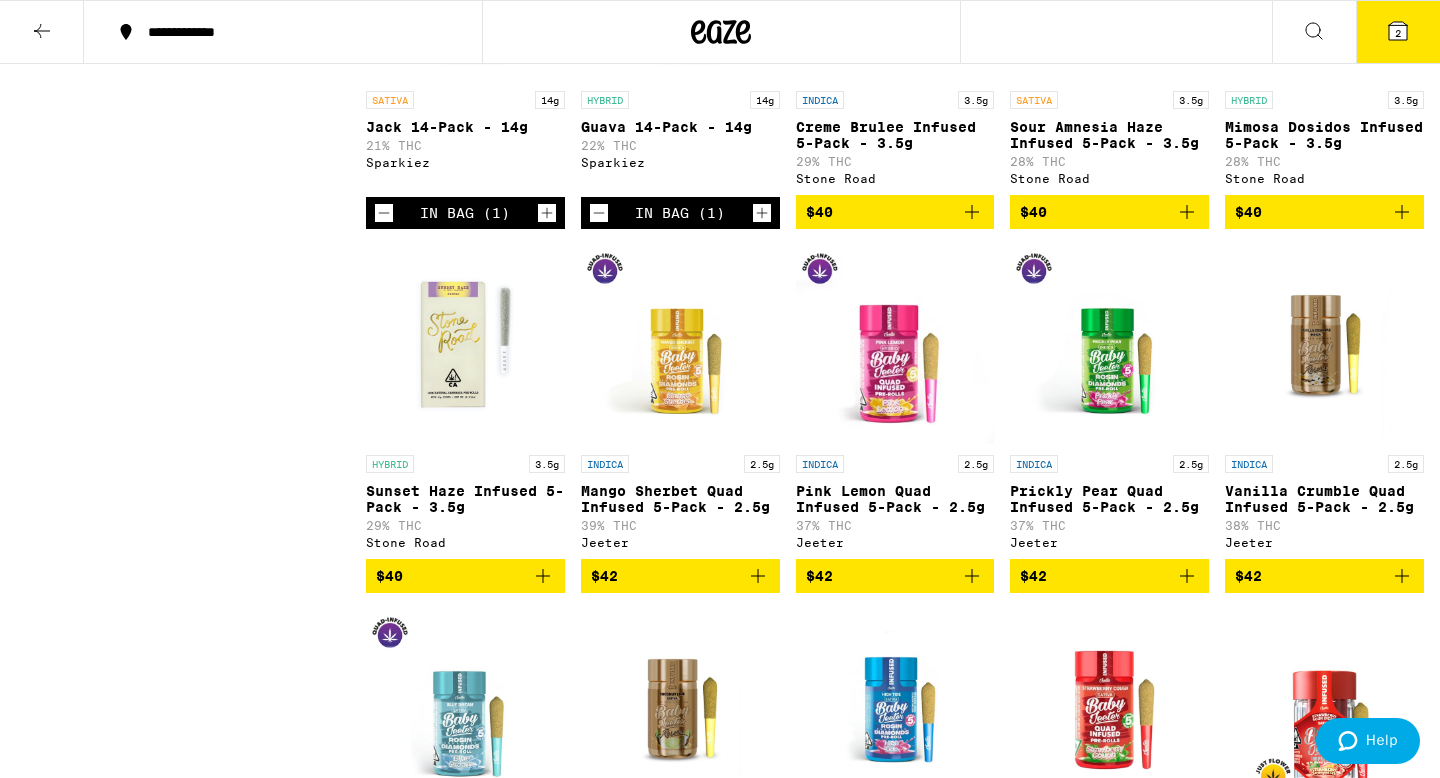 scroll, scrollTop: 5098, scrollLeft: 0, axis: vertical 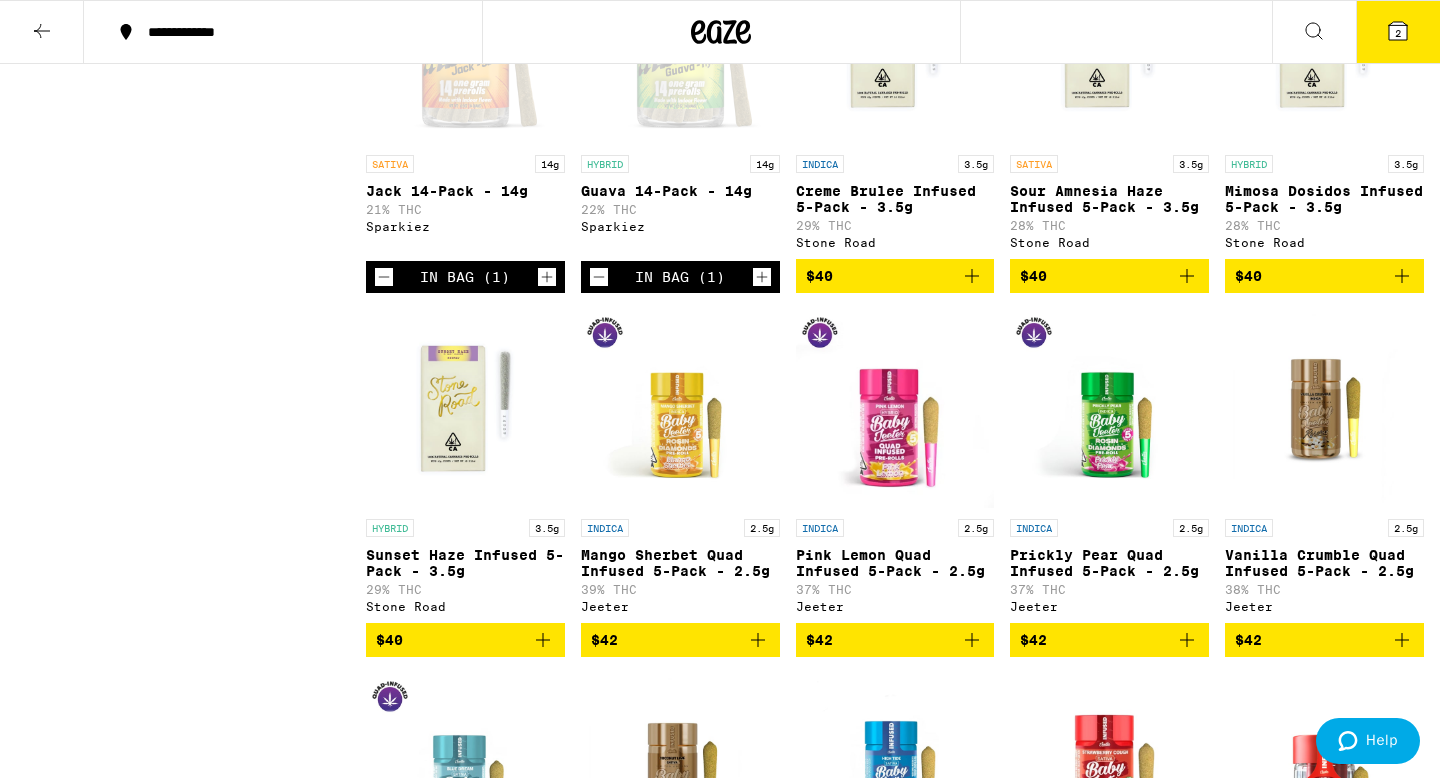 click at bounding box center [42, 32] 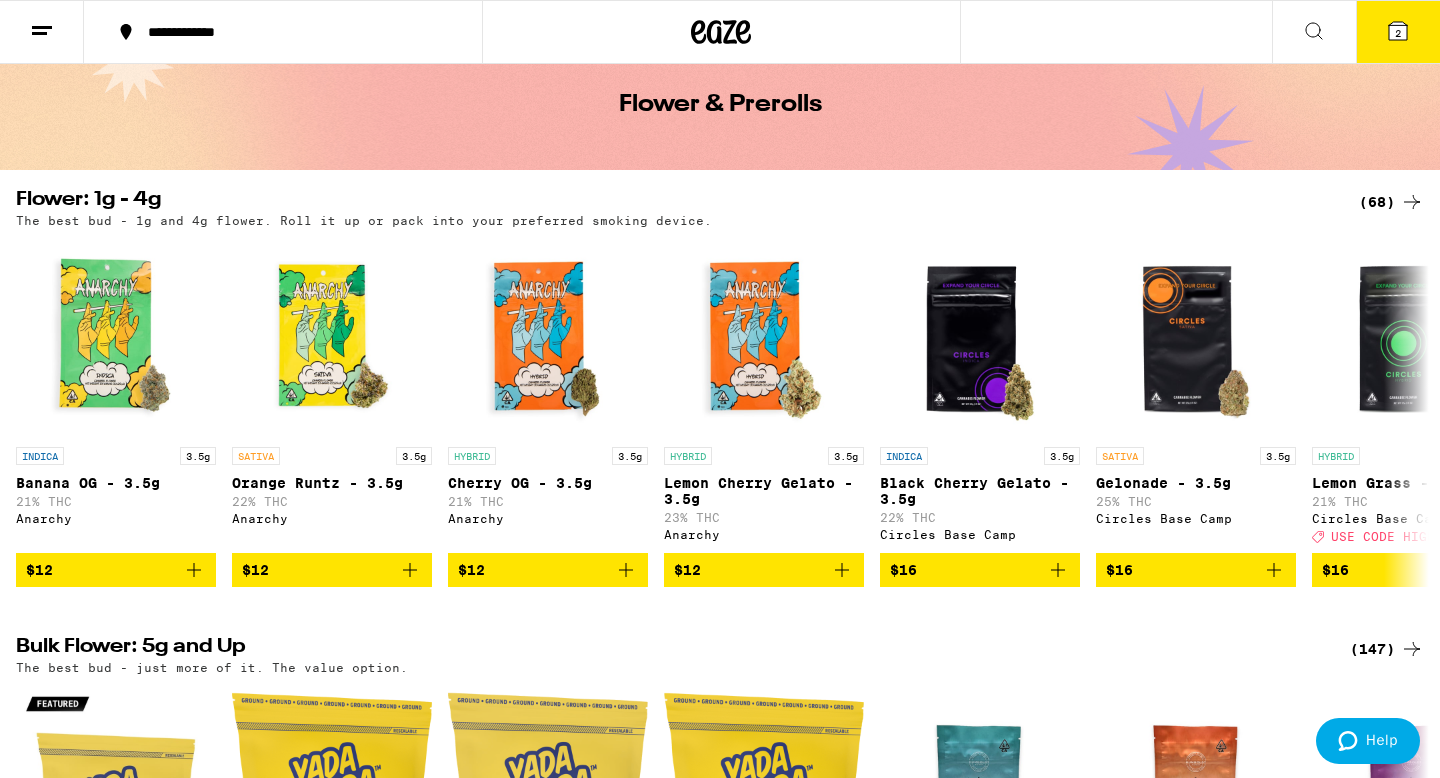 scroll, scrollTop: 0, scrollLeft: 0, axis: both 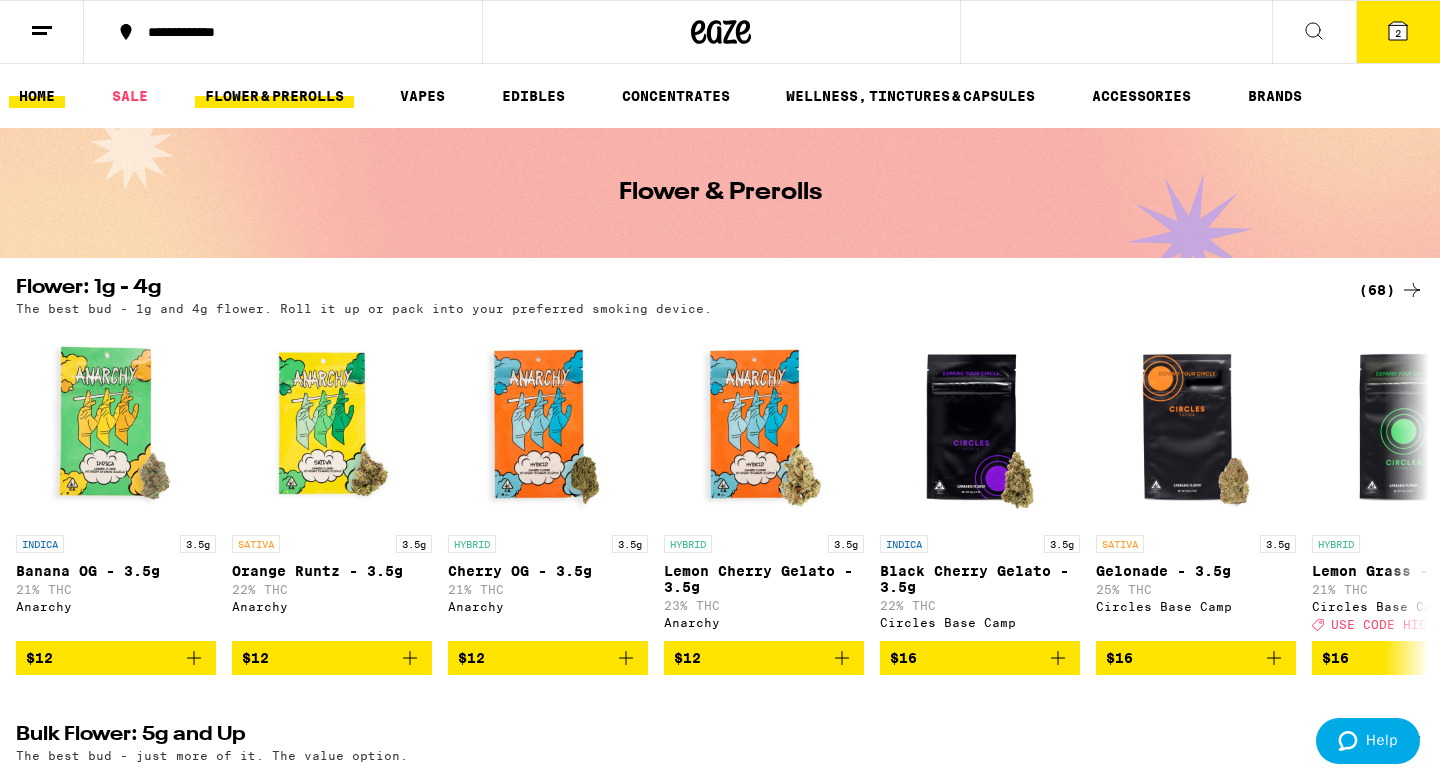 click on "HOME" at bounding box center [37, 96] 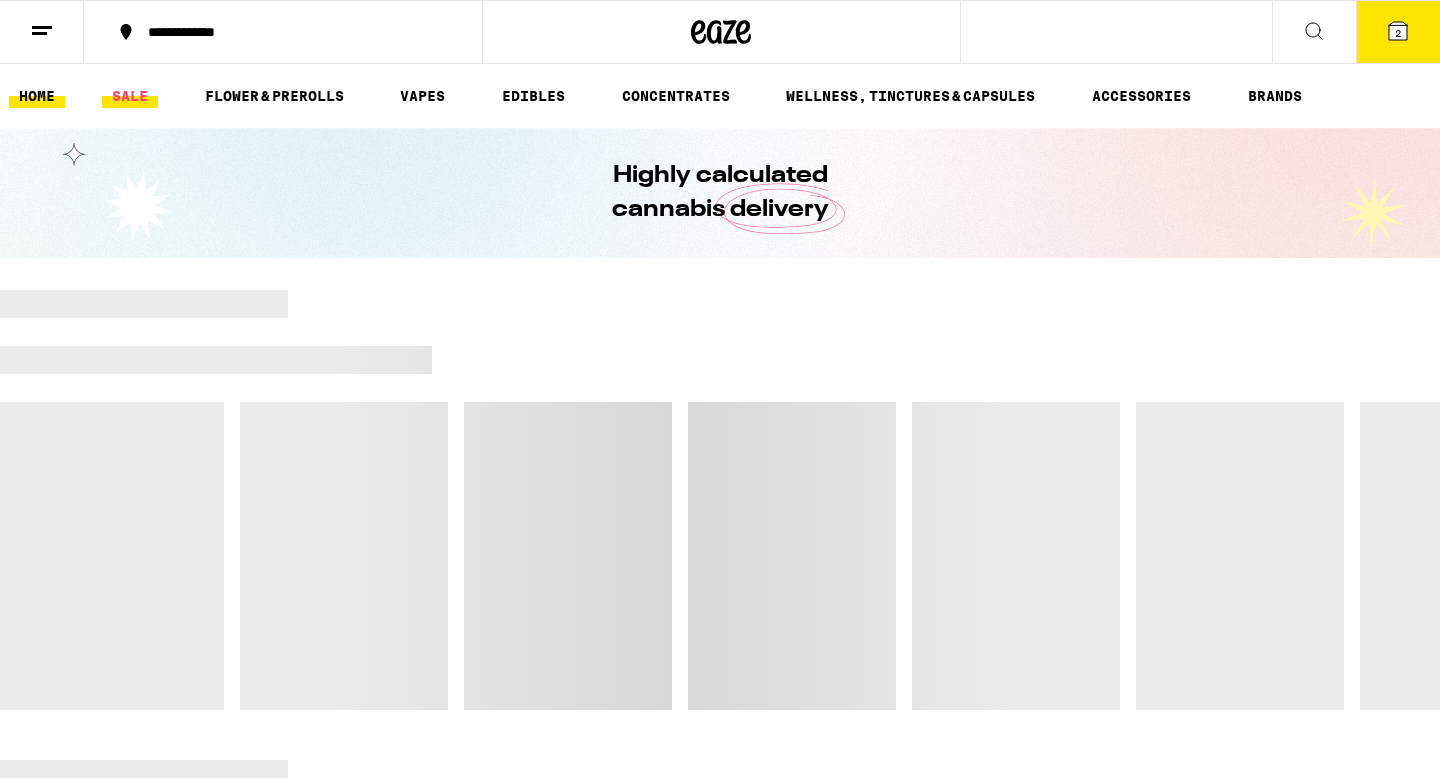 click on "SALE" at bounding box center (130, 96) 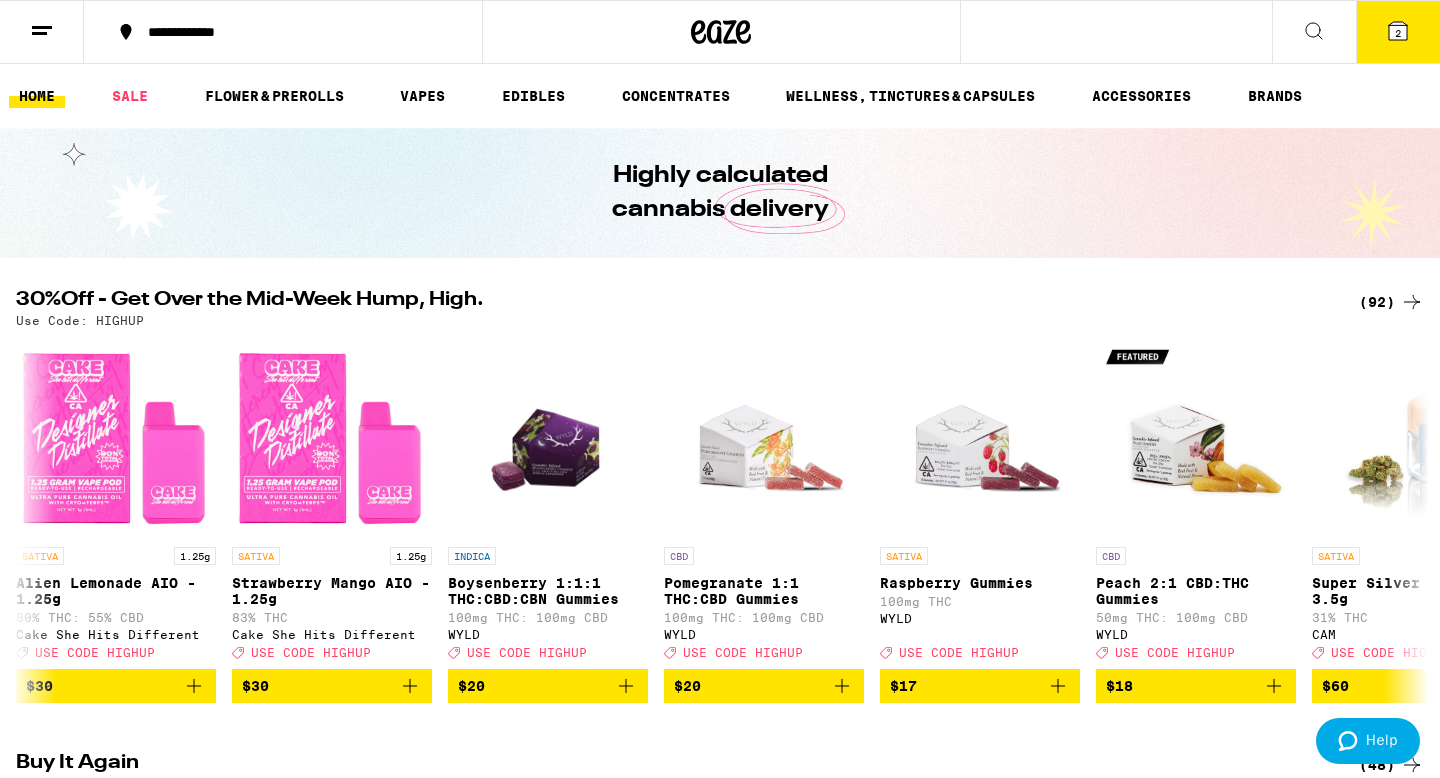 click on "SALE" at bounding box center [130, 96] 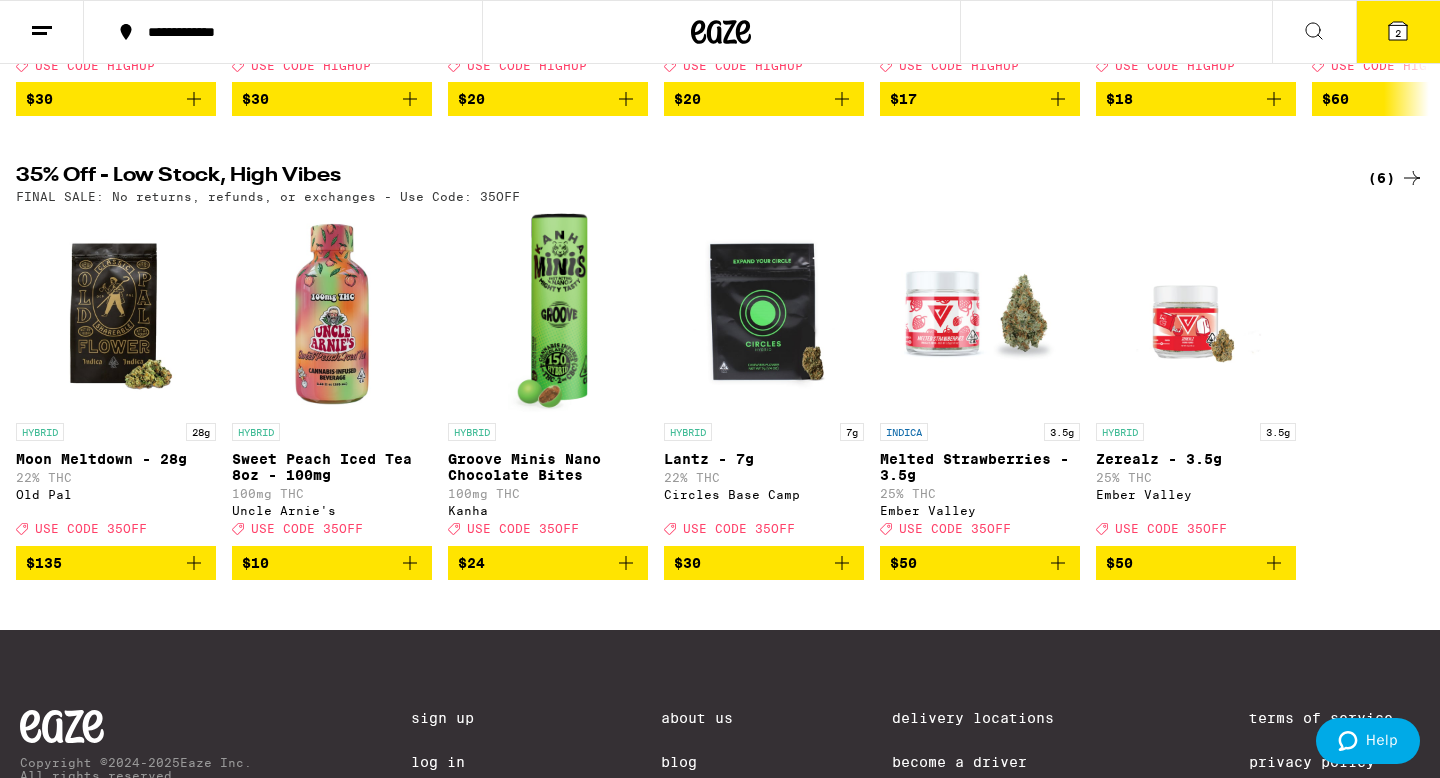 scroll, scrollTop: 557, scrollLeft: 0, axis: vertical 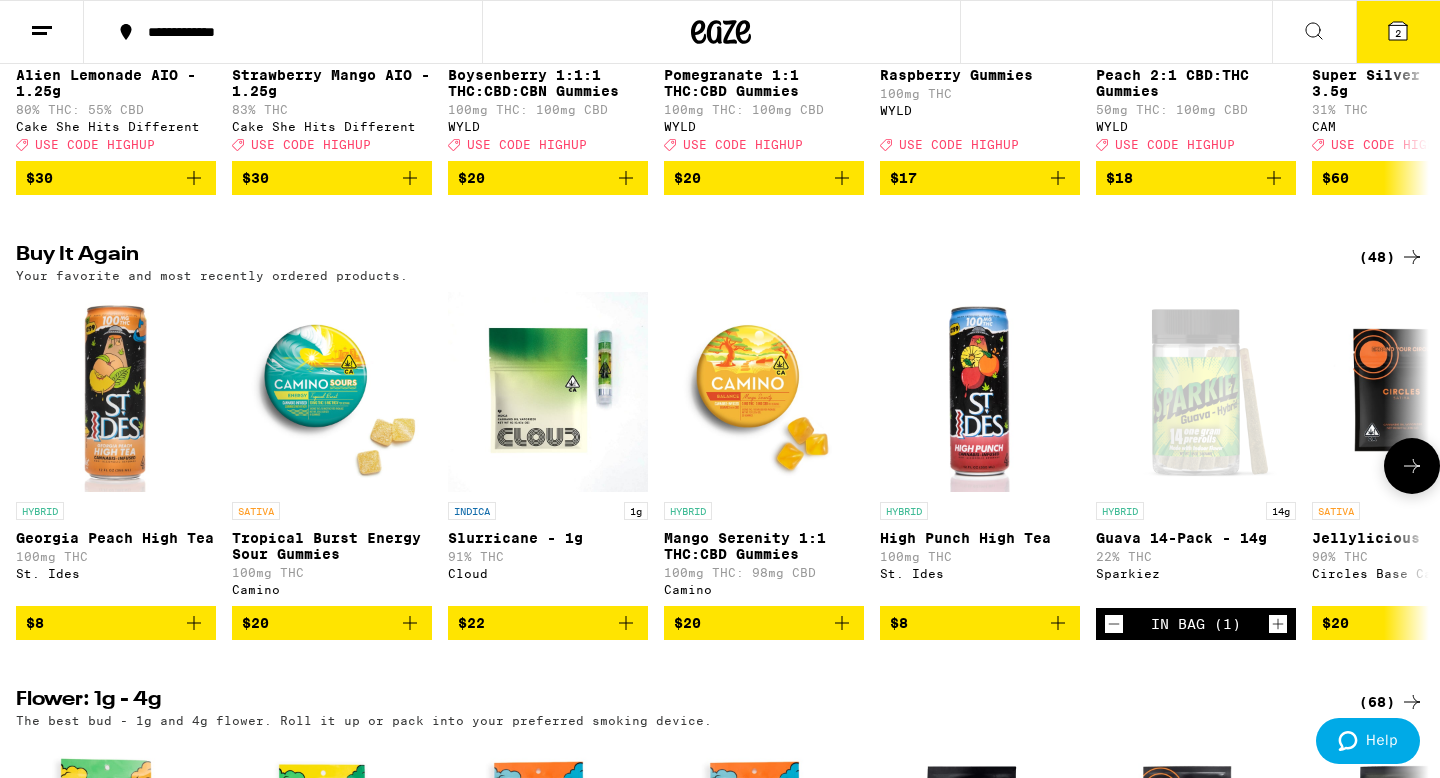 click 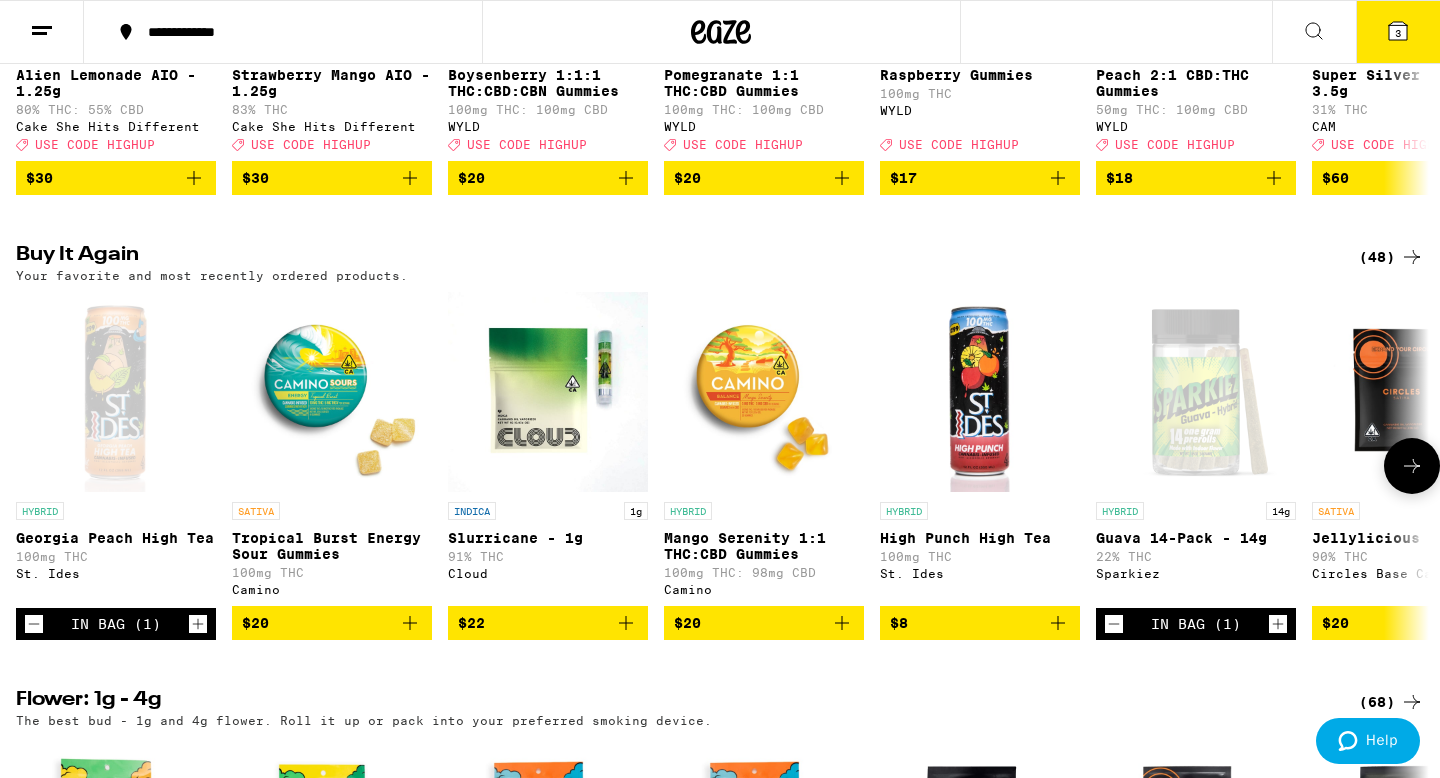 click on "$8" at bounding box center [980, 623] 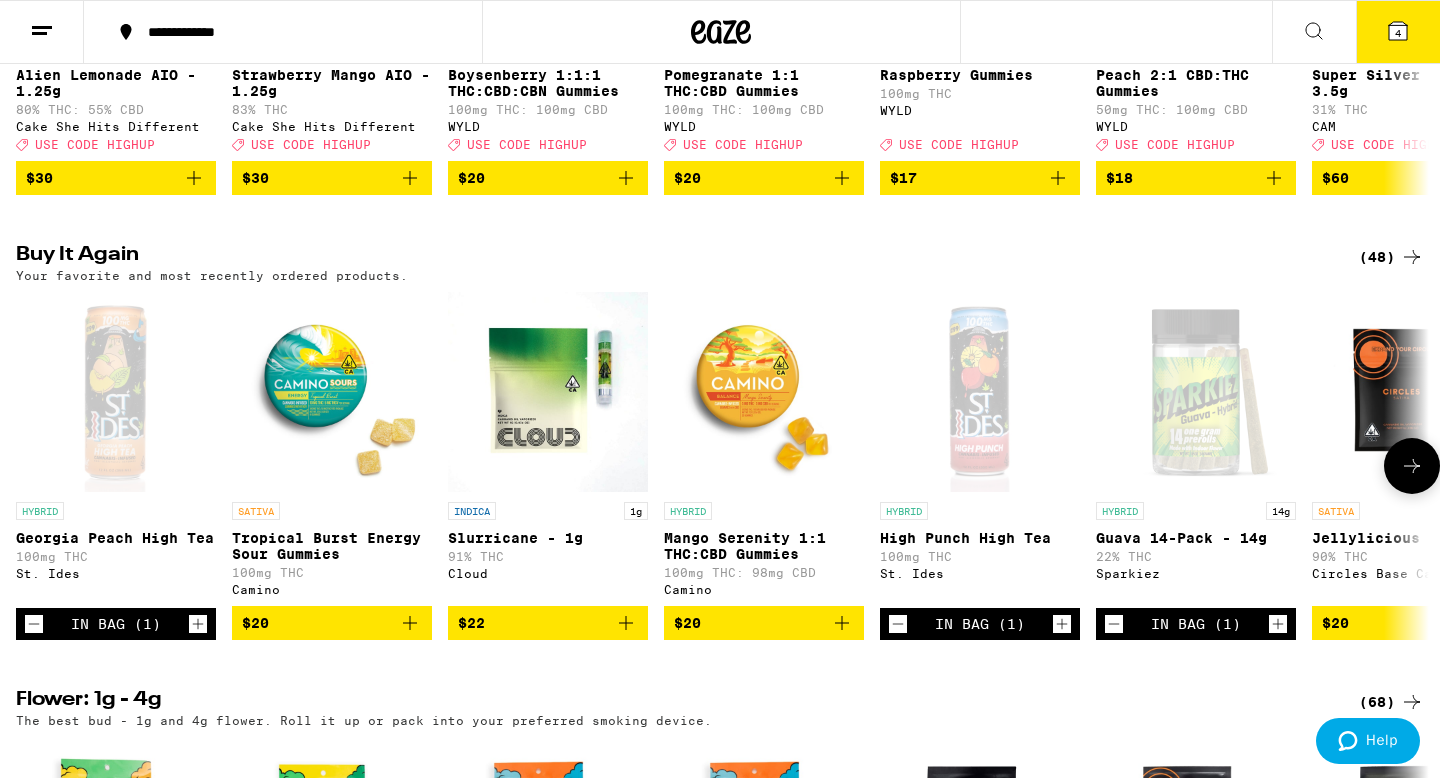 click 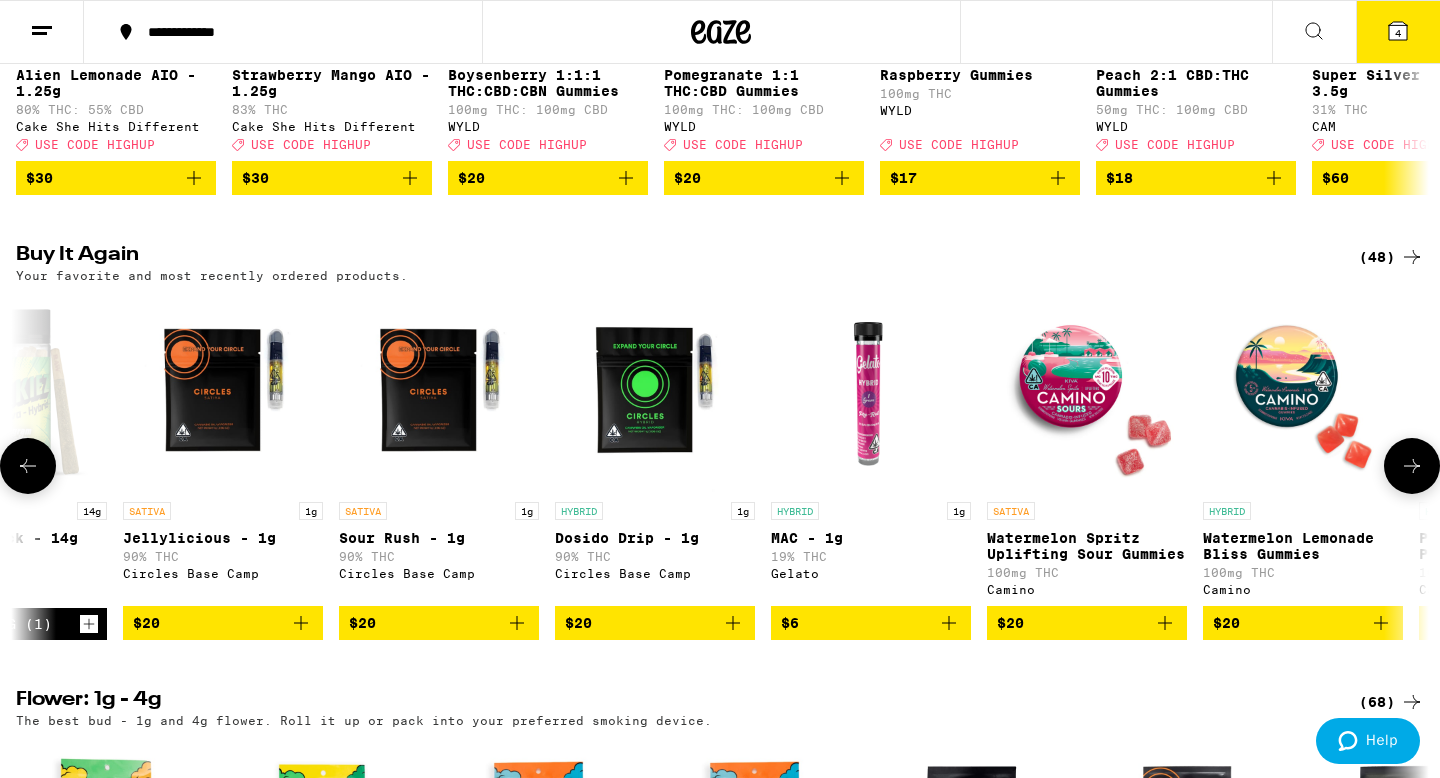 scroll, scrollTop: 0, scrollLeft: 1190, axis: horizontal 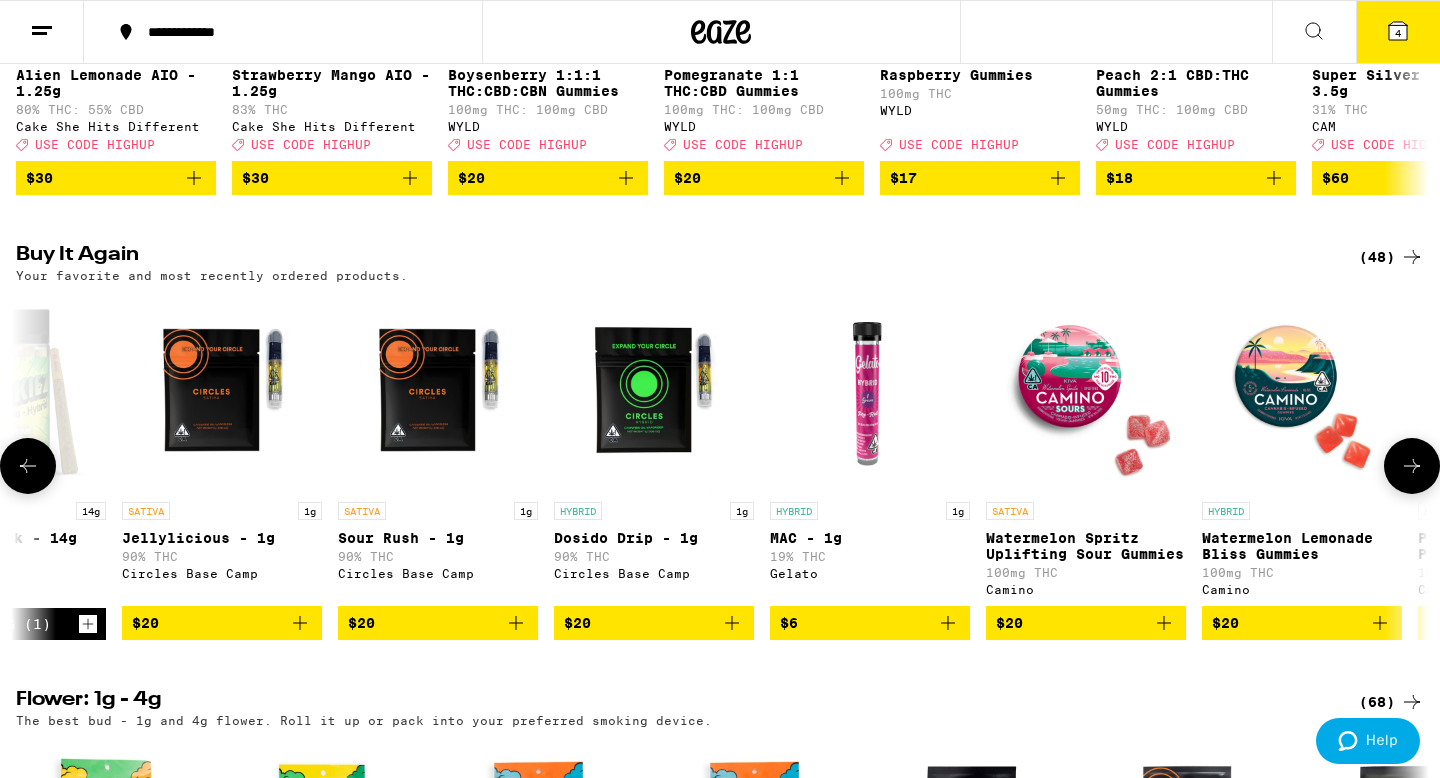 click 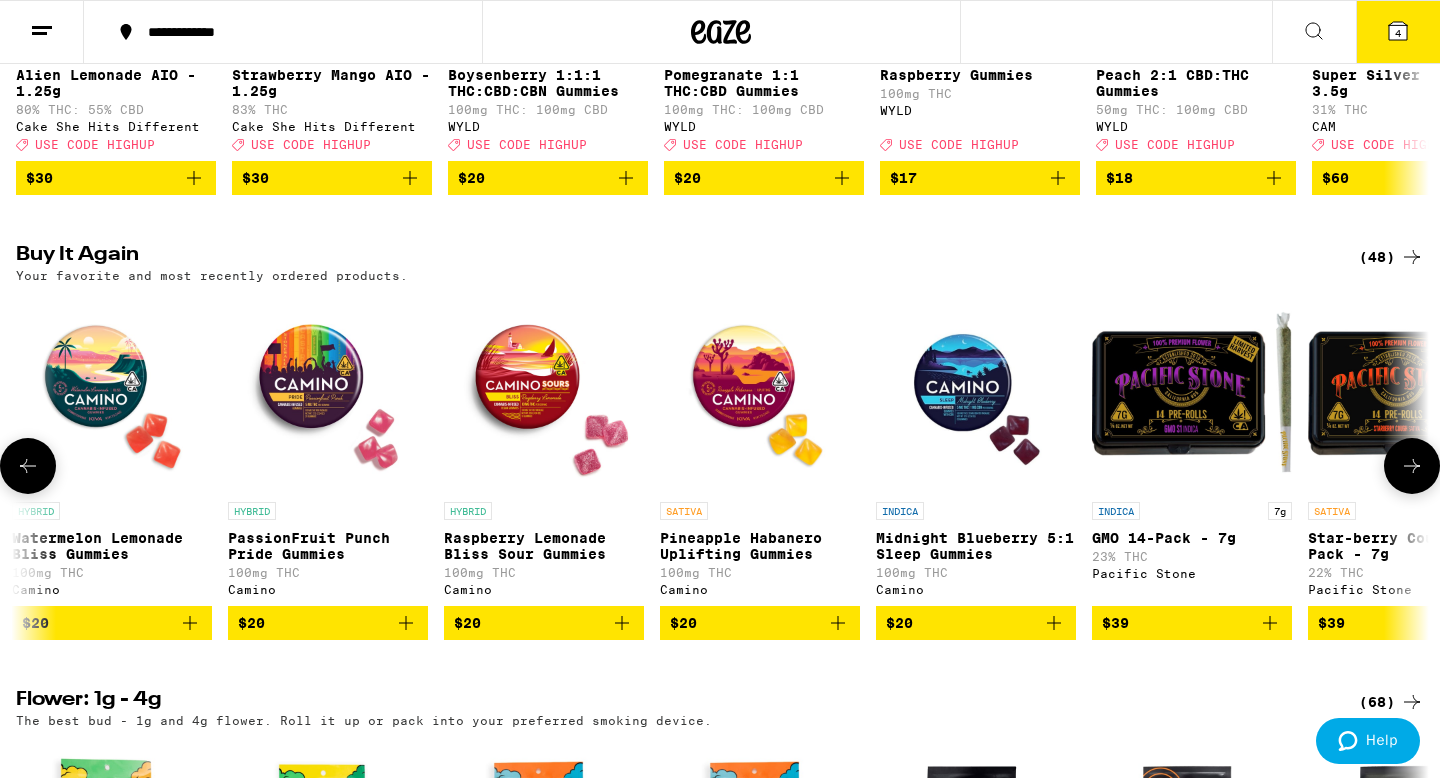 click 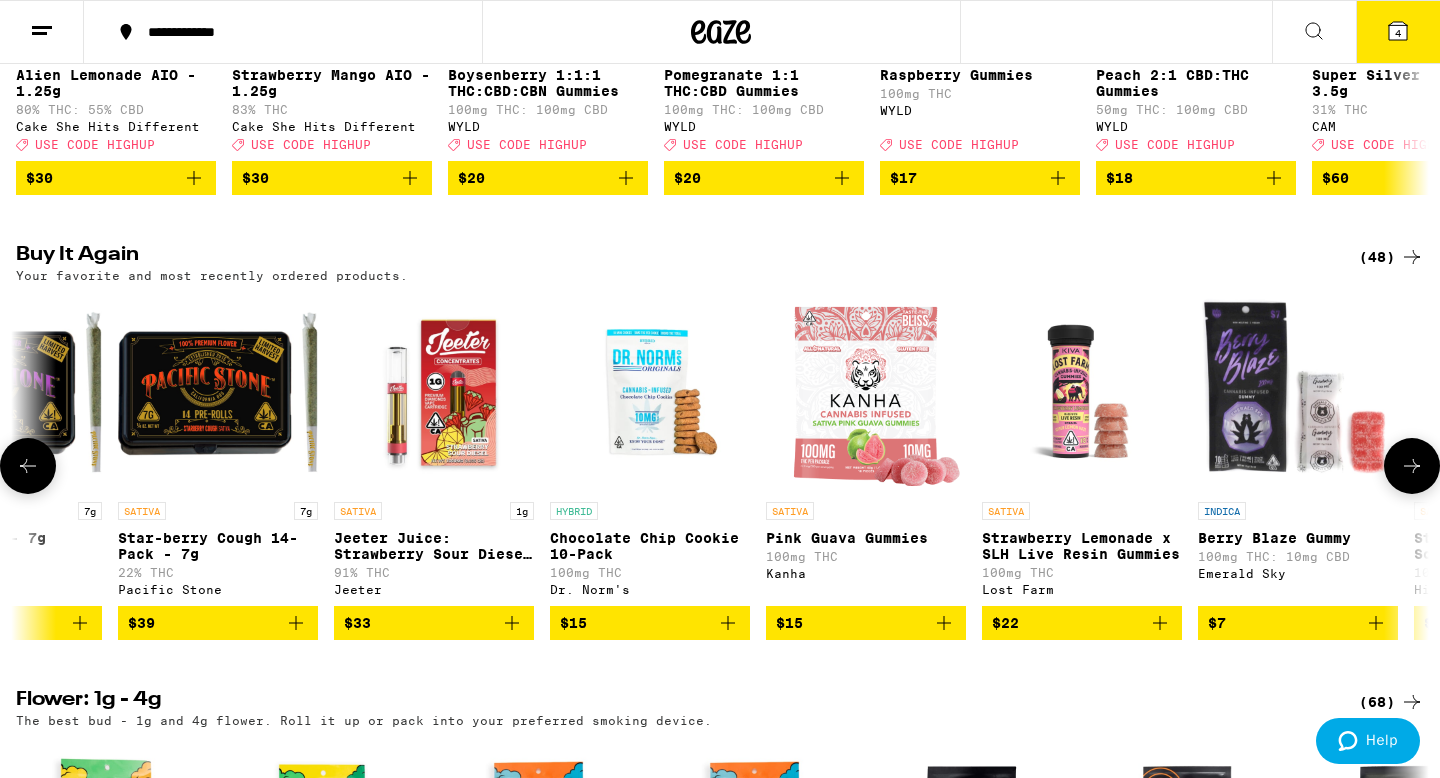 click 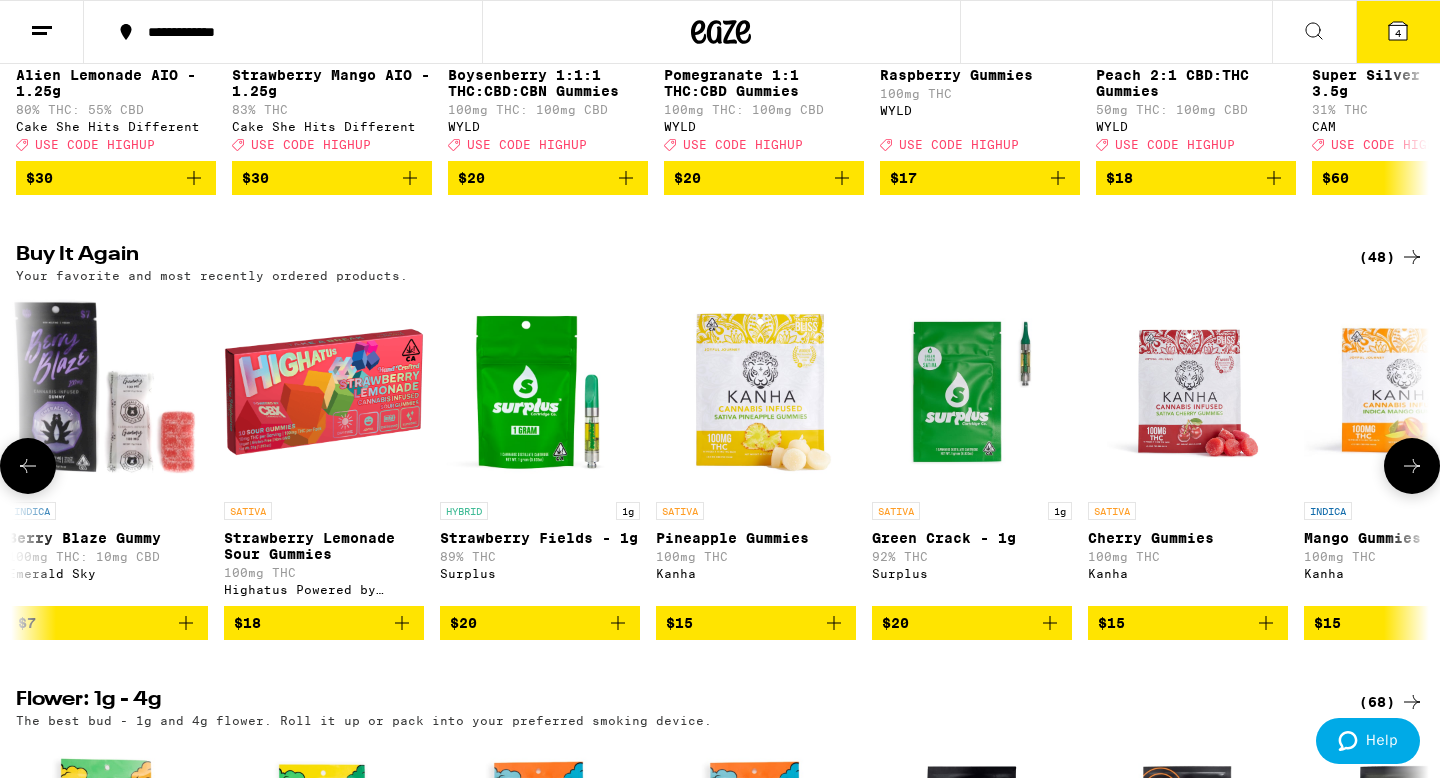 click 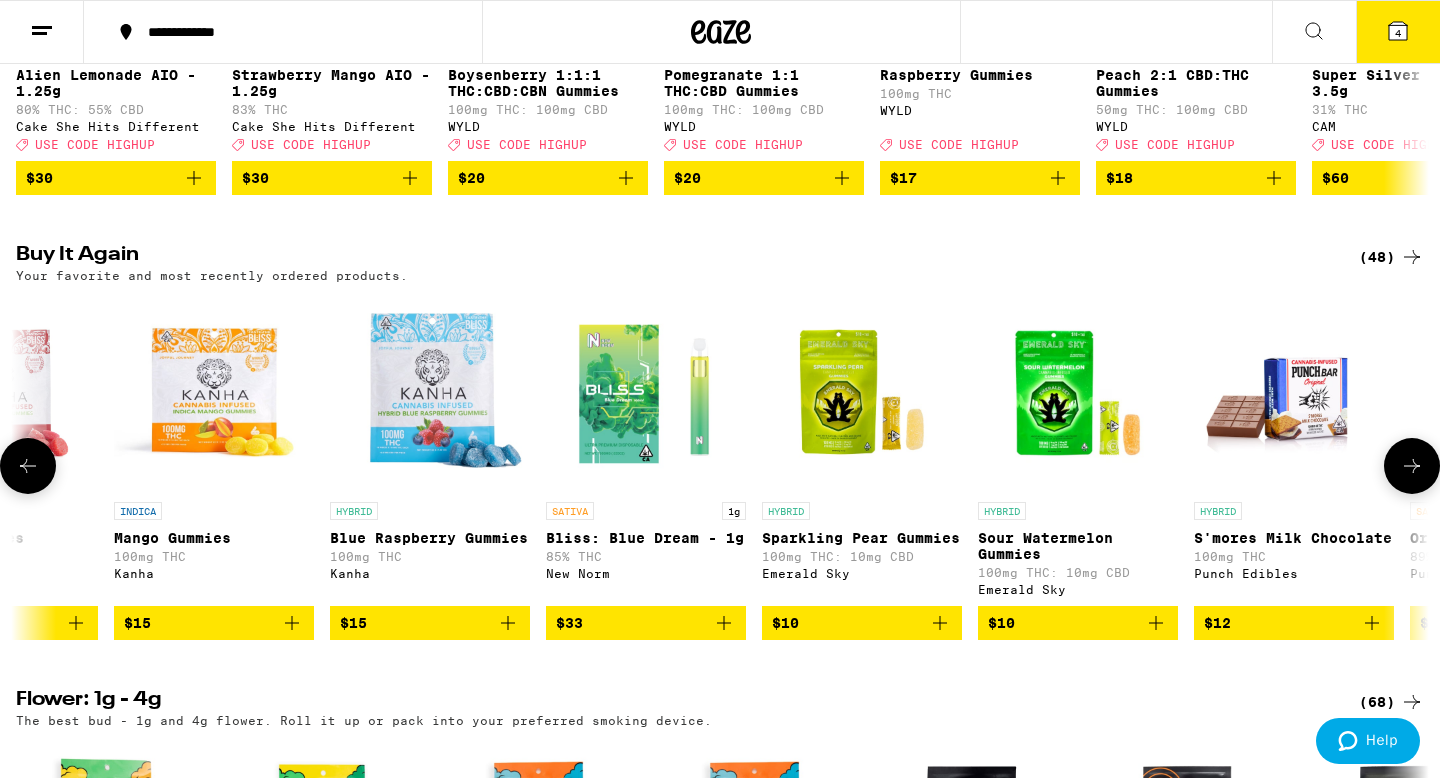 click 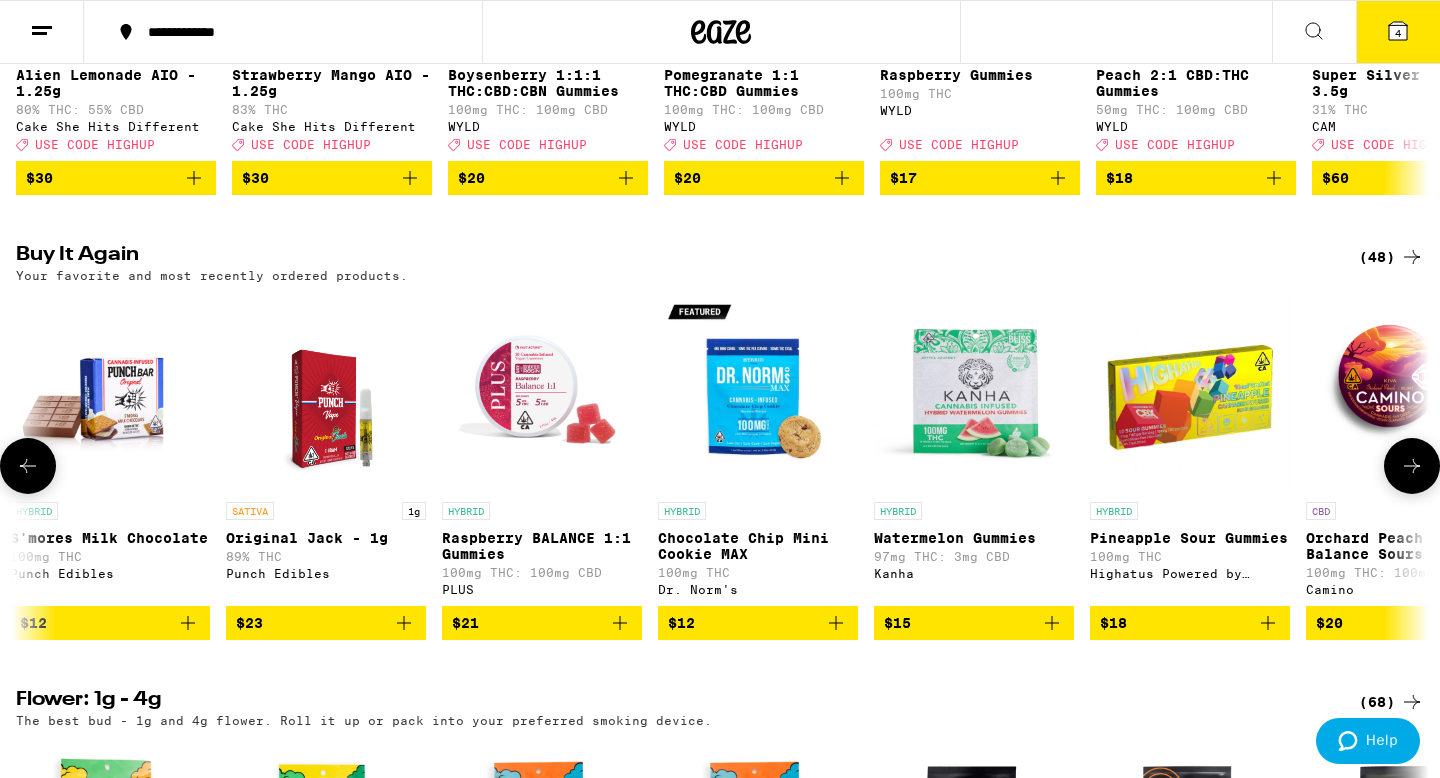 click 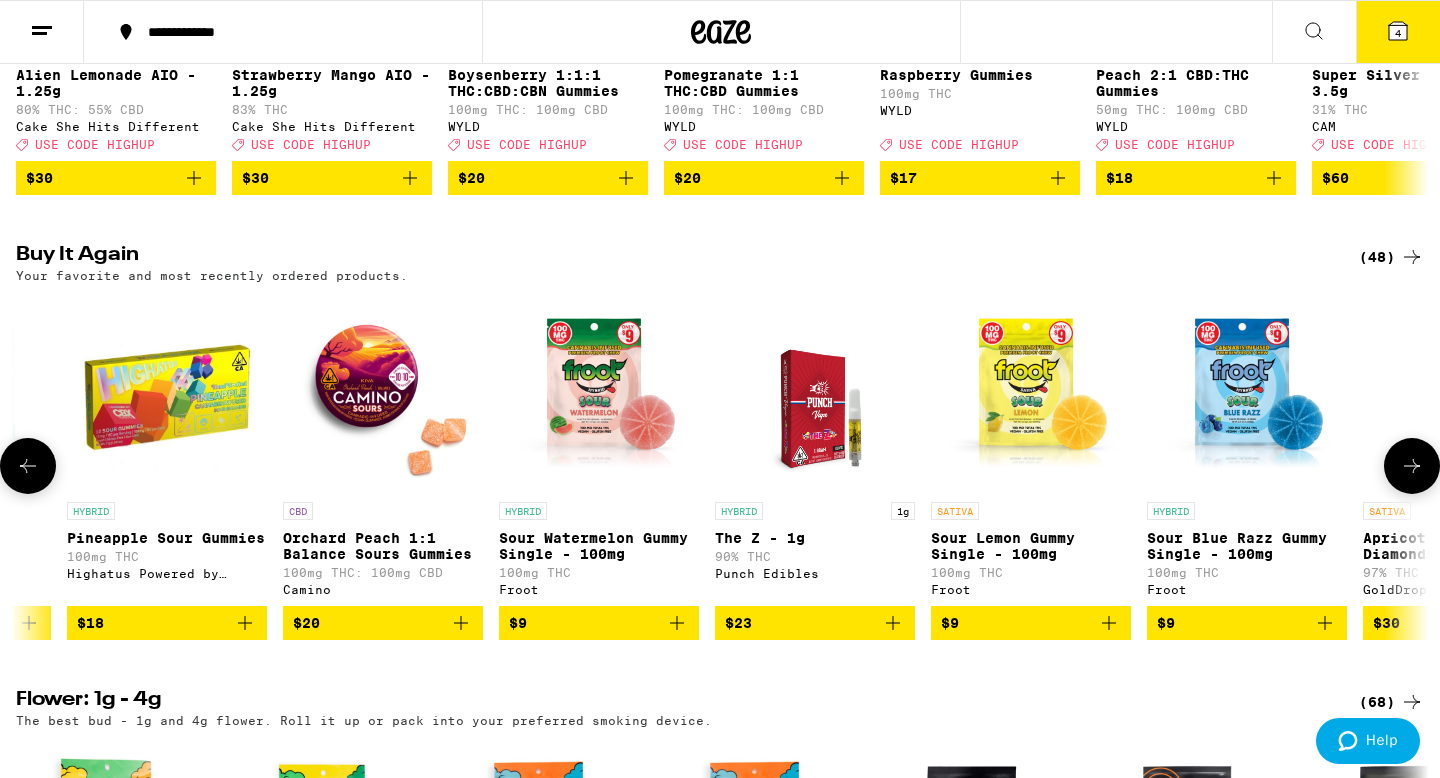 scroll, scrollTop: 0, scrollLeft: 8324, axis: horizontal 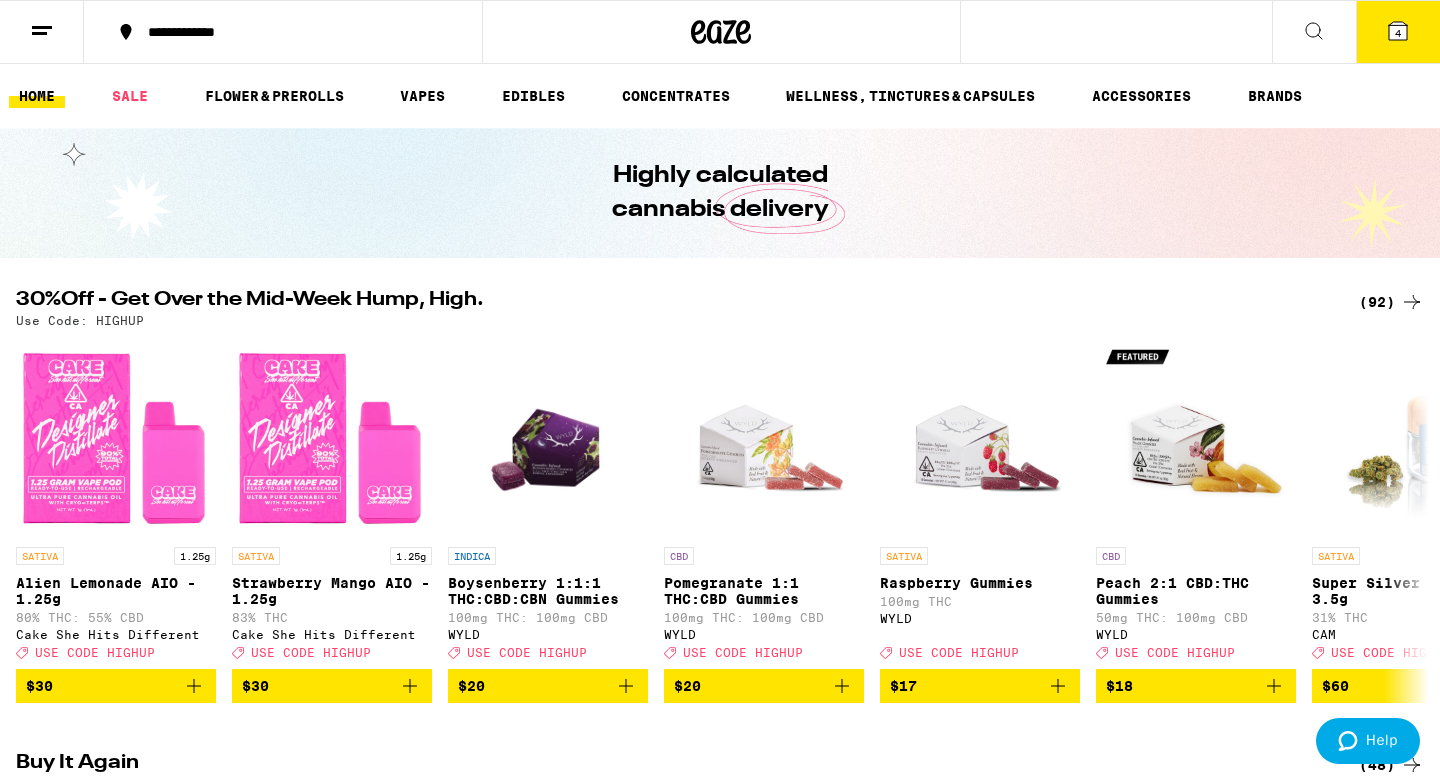 click on "HOME SALE FLOWER & PREROLLS VAPES EDIBLES CONCENTRATES WELLNESS, TINCTURES & CAPSULES ACCESSORIES BRANDS" at bounding box center [720, 96] 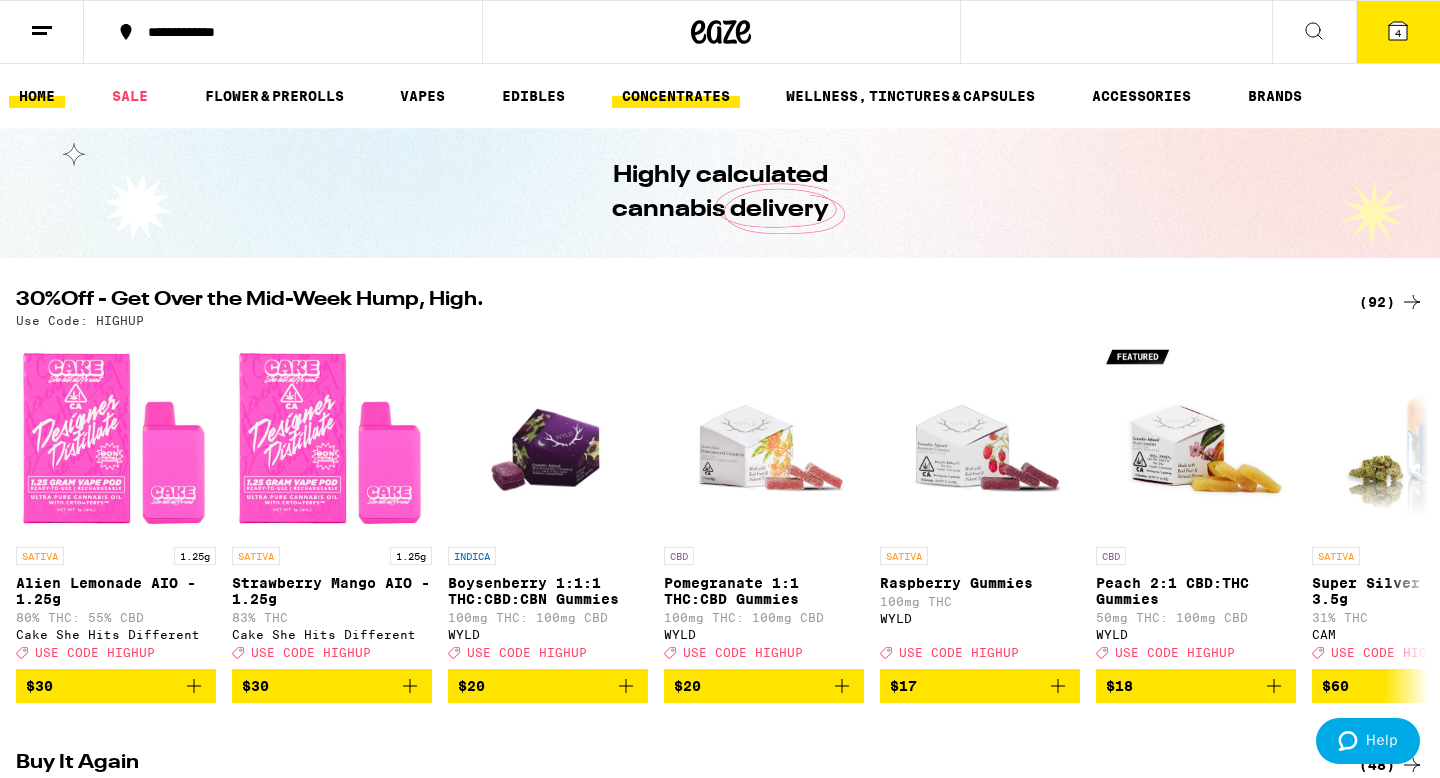 click on "CONCENTRATES" at bounding box center [676, 96] 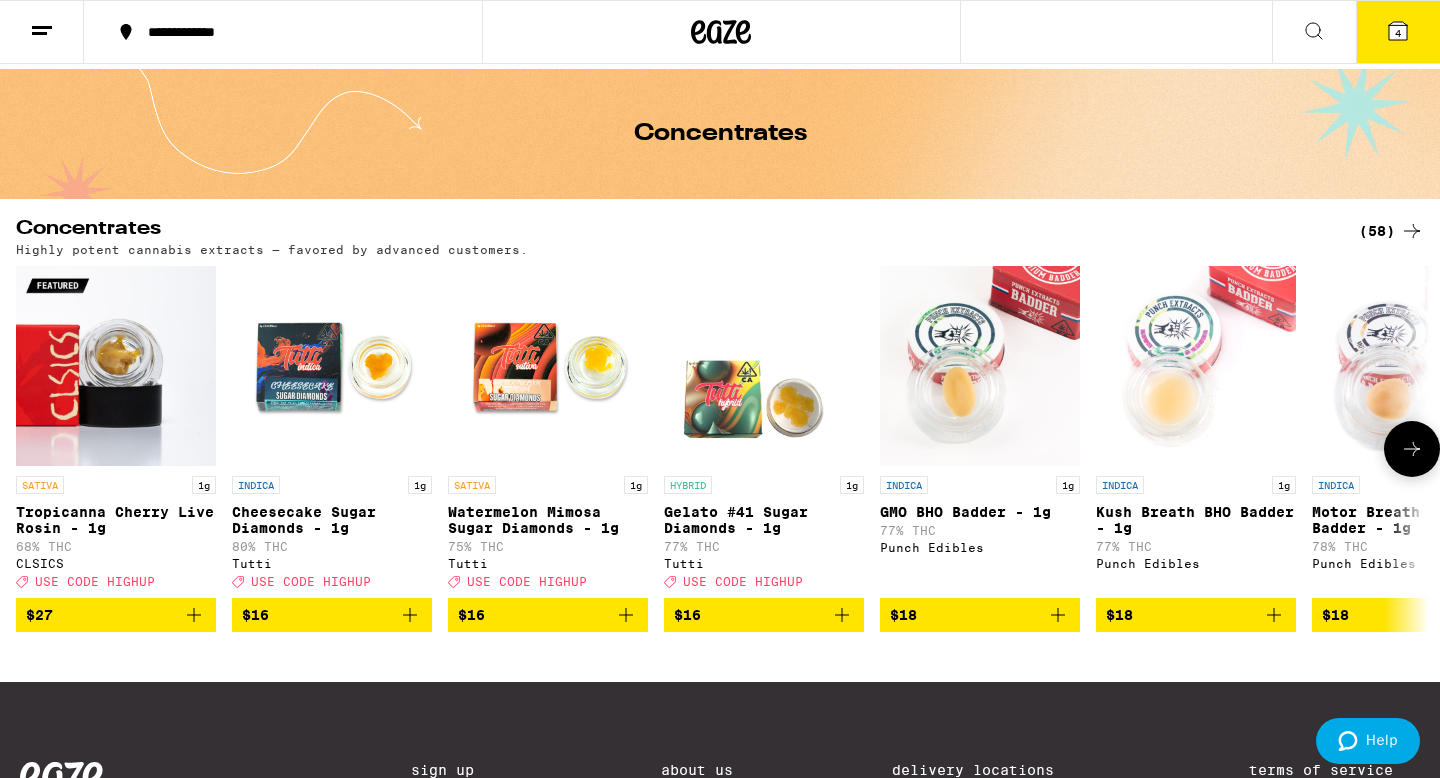 scroll, scrollTop: 0, scrollLeft: 0, axis: both 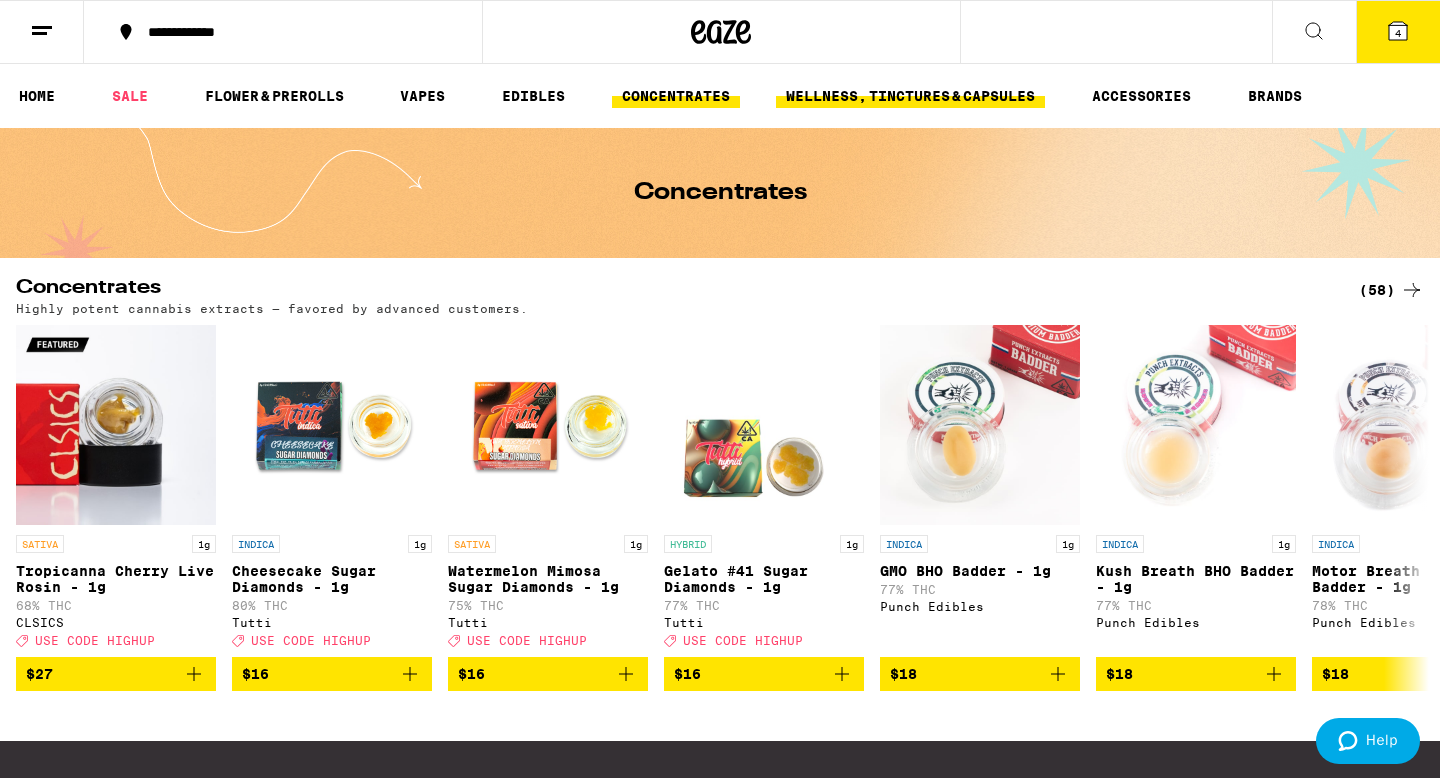 click on "WELLNESS, TINCTURES & CAPSULES" at bounding box center [910, 96] 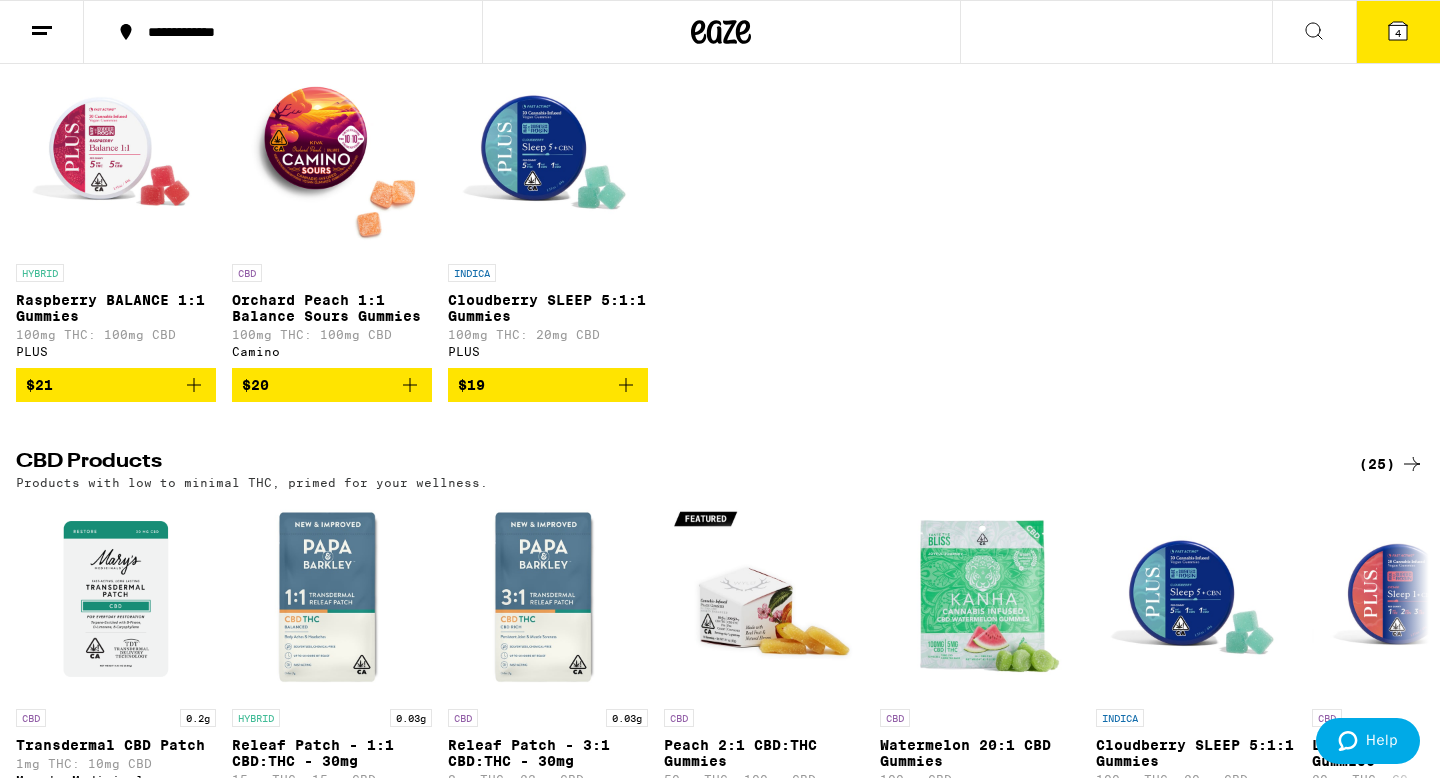 scroll, scrollTop: 0, scrollLeft: 0, axis: both 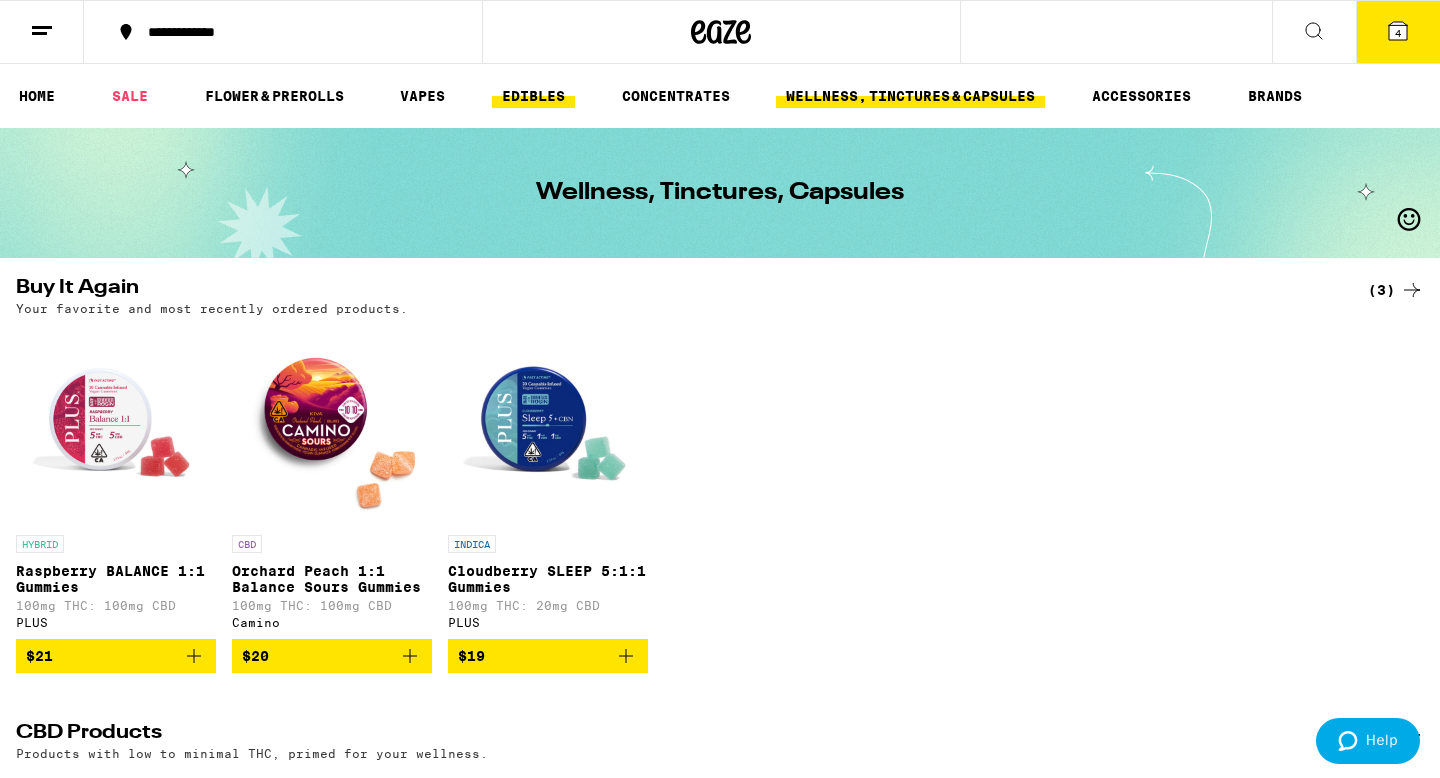 click on "EDIBLES" at bounding box center [533, 96] 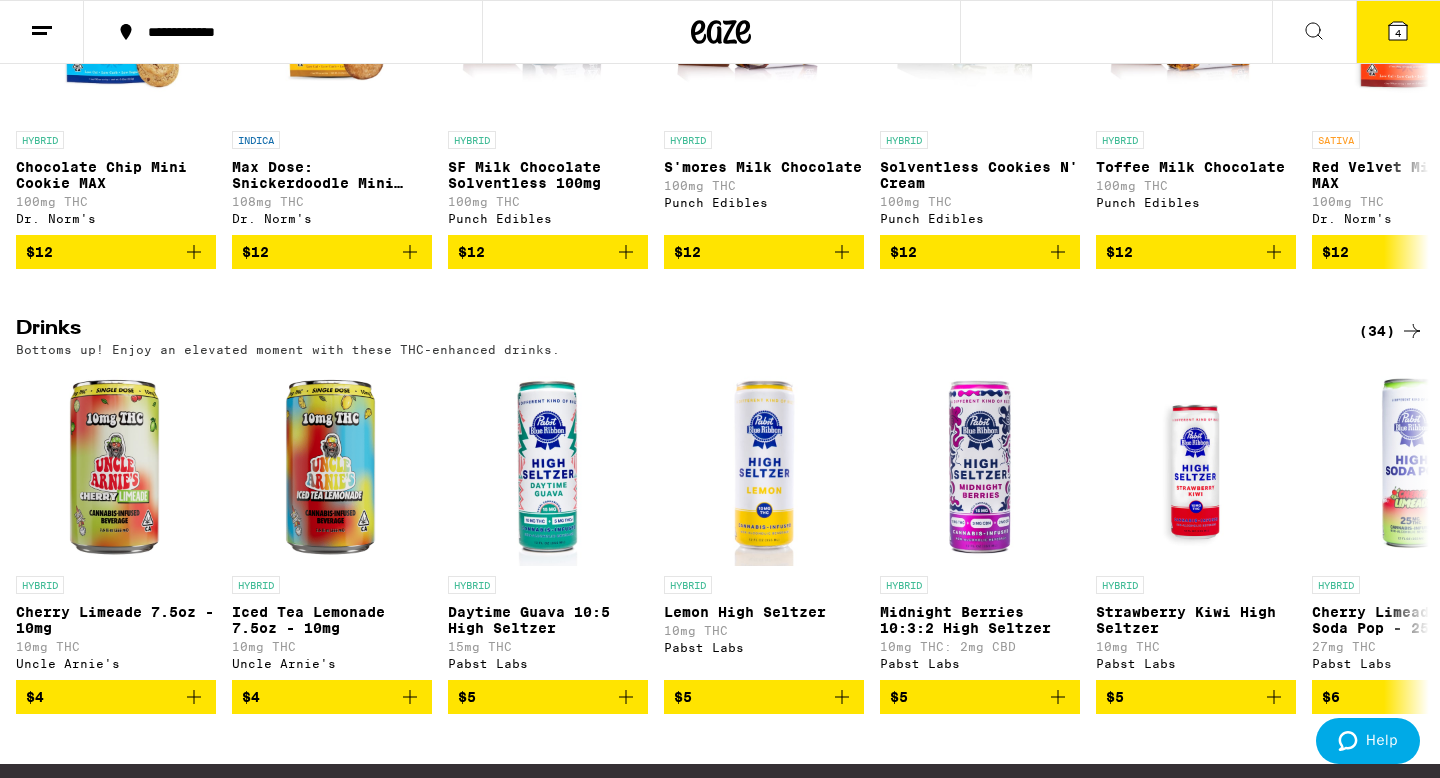 scroll, scrollTop: 1023, scrollLeft: 0, axis: vertical 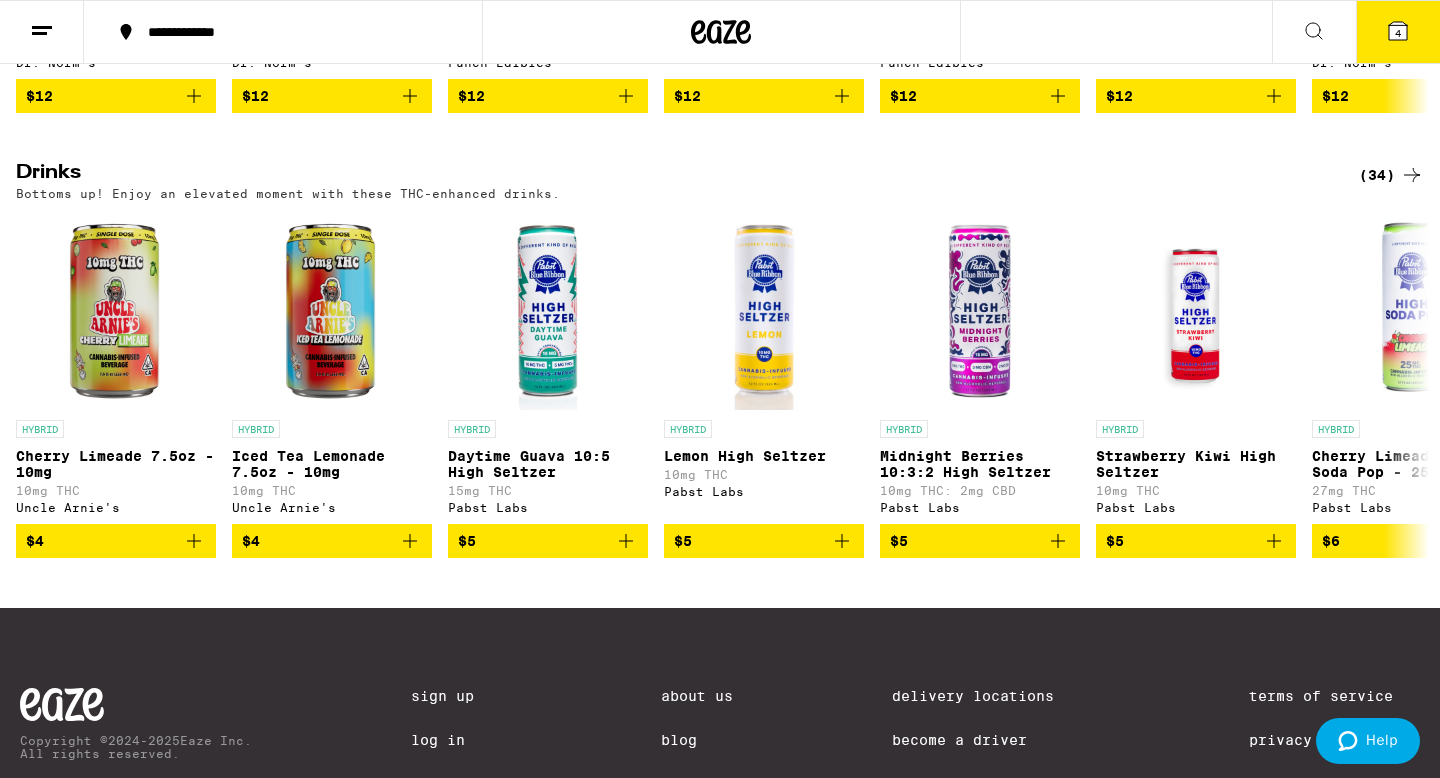 click on "(34)" at bounding box center (1391, 175) 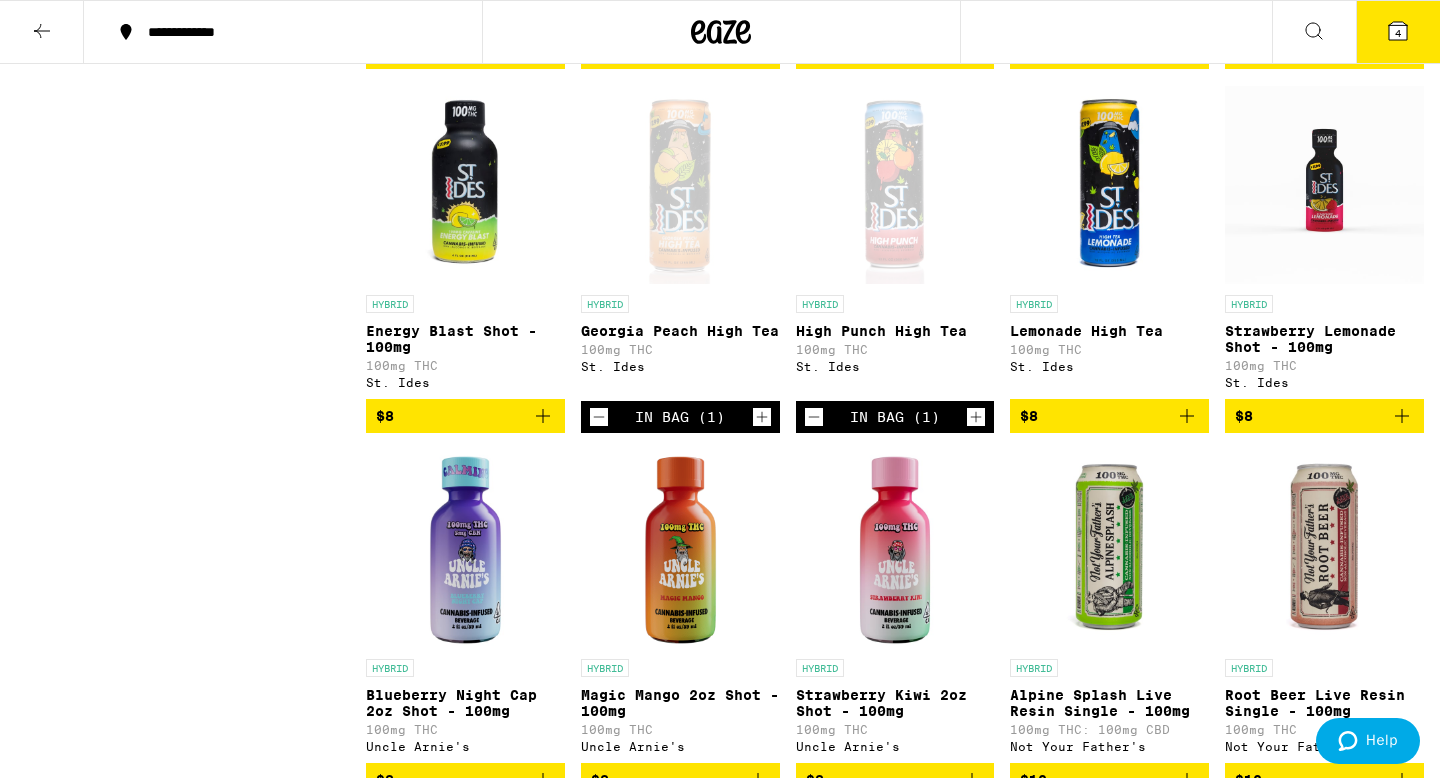 scroll, scrollTop: 903, scrollLeft: 0, axis: vertical 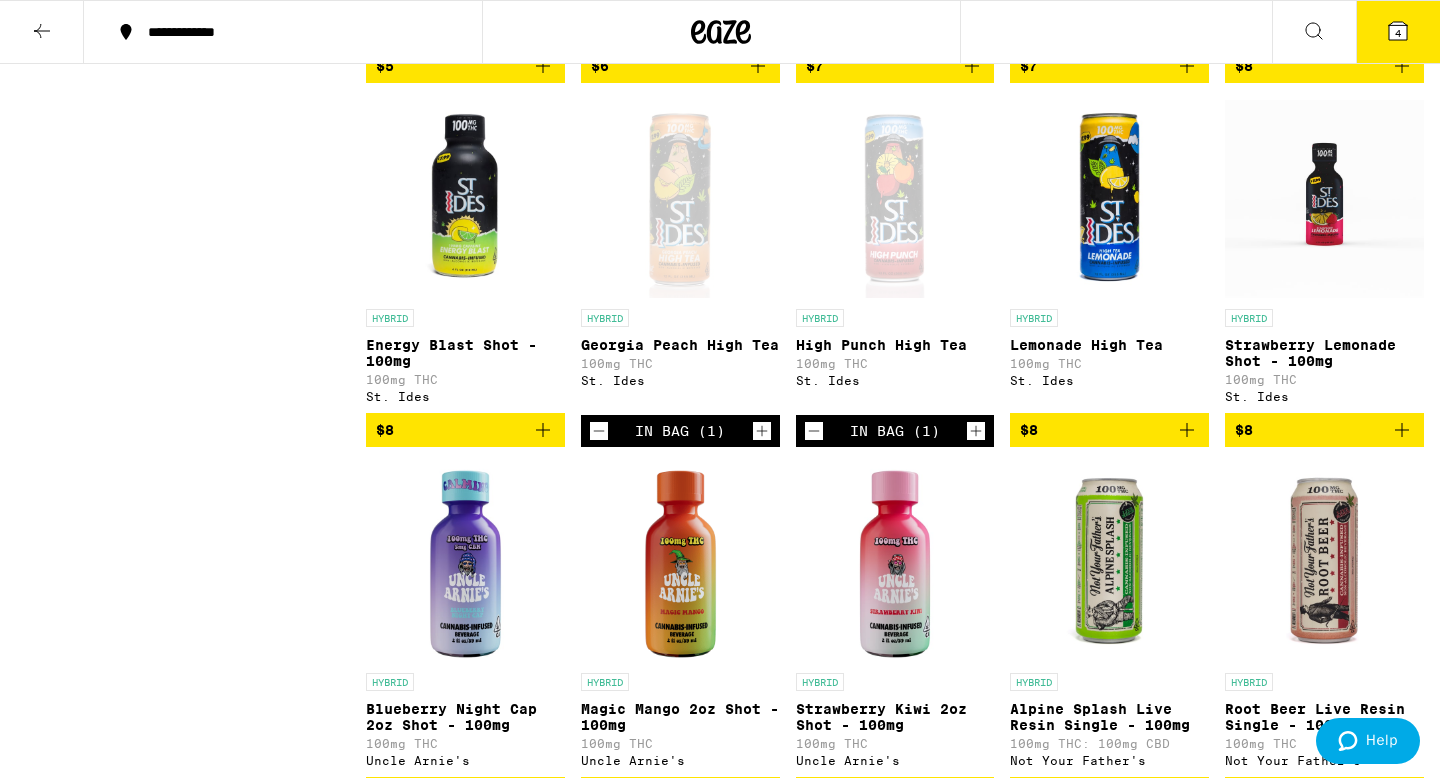 click 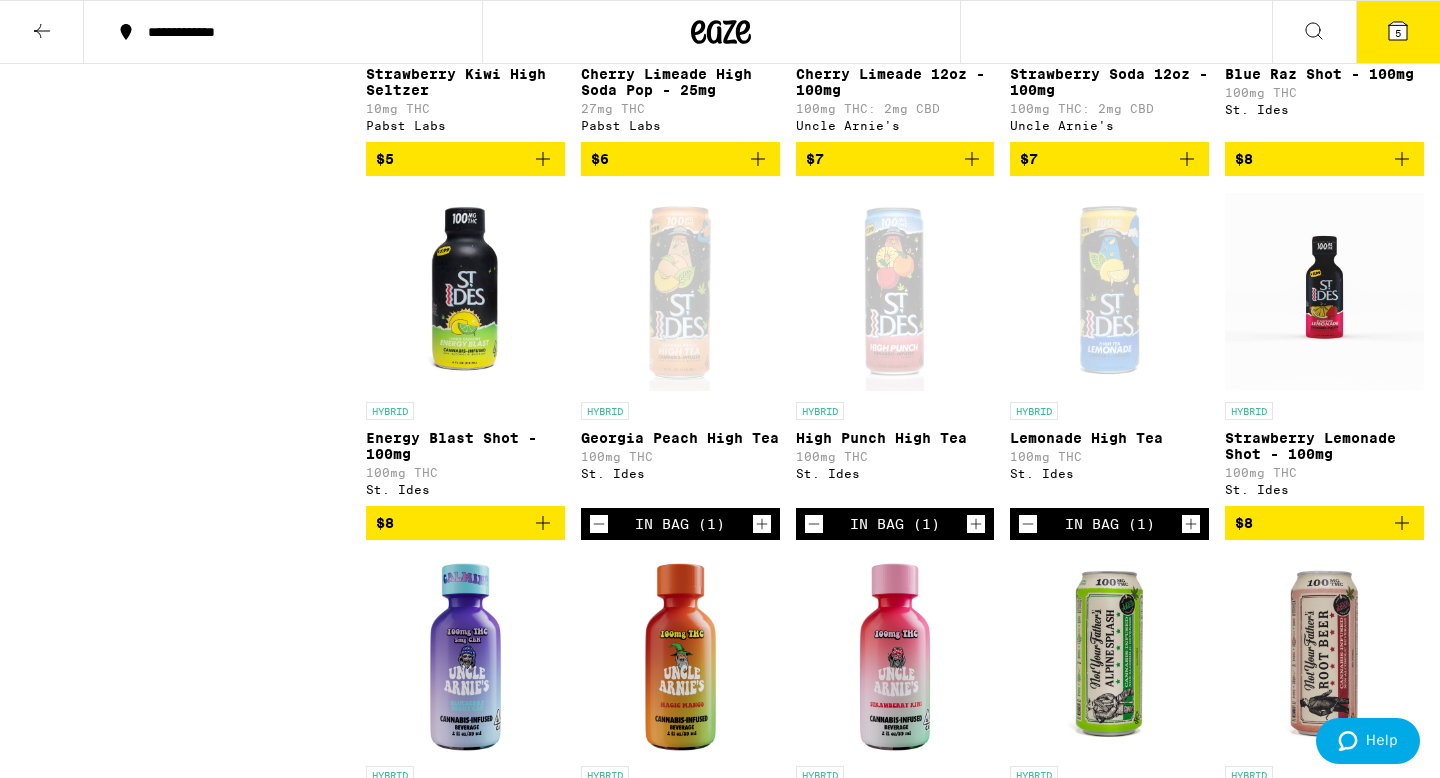 scroll, scrollTop: 947, scrollLeft: 0, axis: vertical 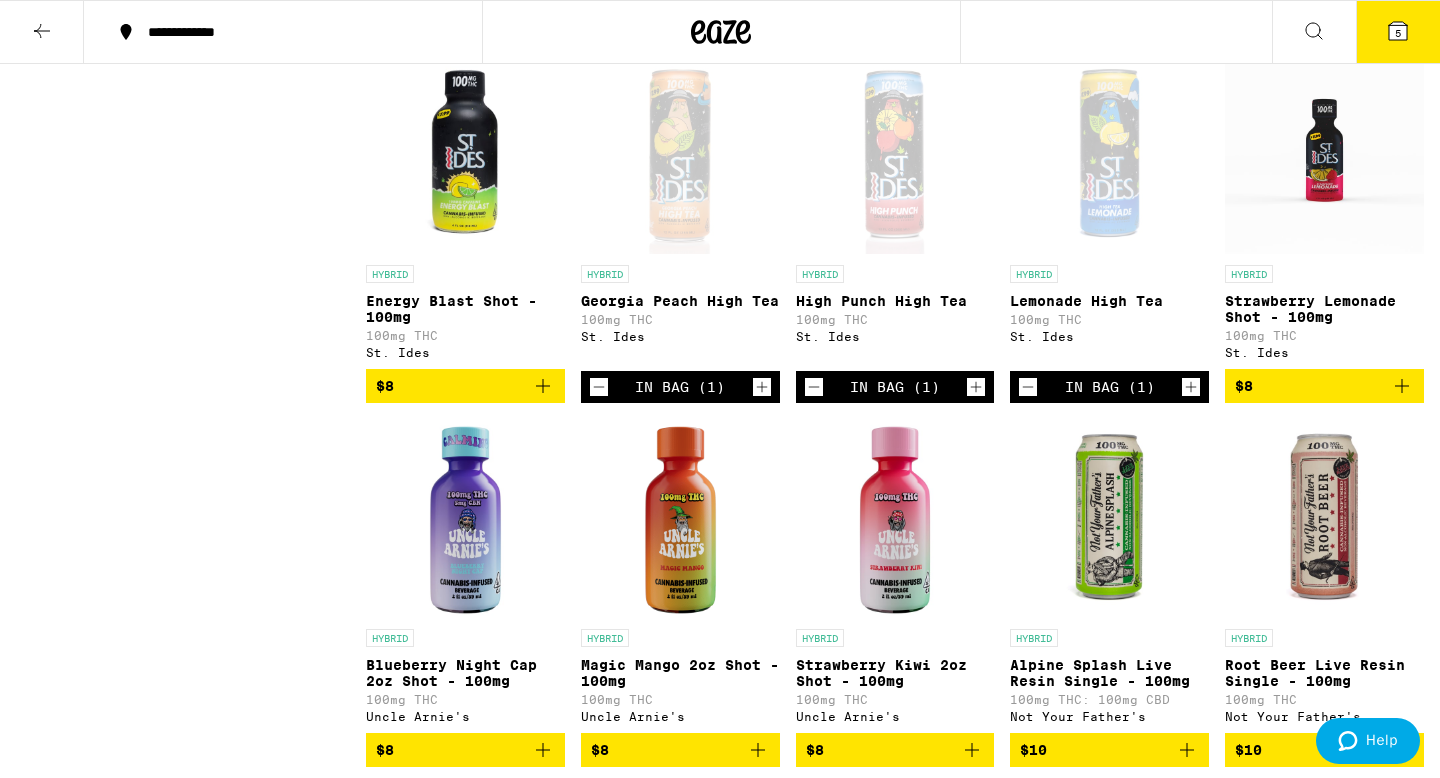 click 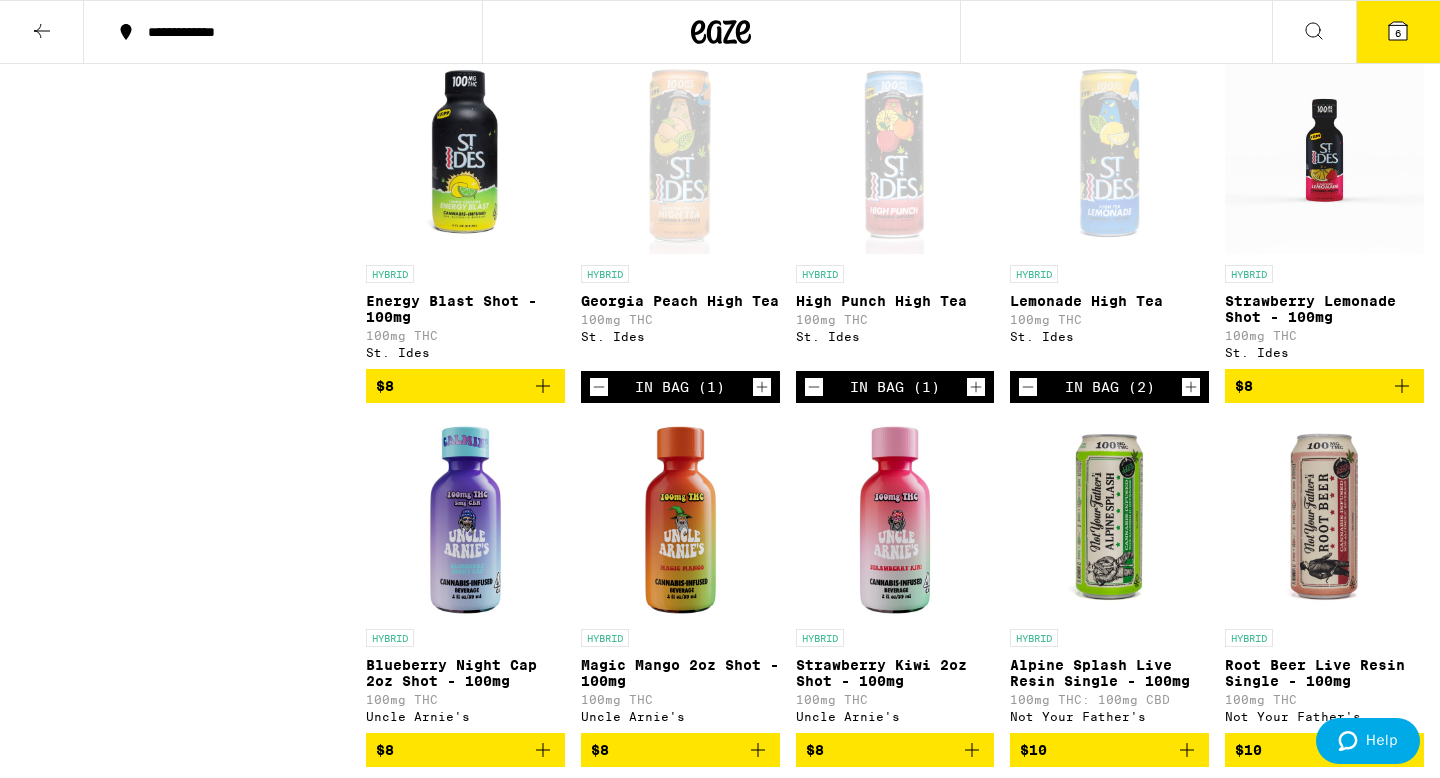 click on "HYBRID Cherry Limeade 7.5oz - 10mg 10mg THC Uncle Arnie's $4 HYBRID Iced Tea Lemonade 7.5oz - 10mg 10mg THC Uncle Arnie's $4 HYBRID Daytime Guava 10:5 High Seltzer 15mg THC Pabst Labs $5 HYBRID Lemon High Seltzer 10mg THC Pabst Labs $5 HYBRID Midnight Berries 10:3:2 High Seltzer 10mg THC: 2mg CBD Pabst Labs $5 HYBRID Strawberry Kiwi High Seltzer 10mg THC Pabst Labs $5 HYBRID Cherry Limeade High Soda Pop - 25mg 27mg THC Pabst Labs $6 HYBRID Cherry Limeade 12oz - 100mg 100mg THC: 2mg CBD Uncle Arnie's $7 HYBRID Strawberry Soda 12oz - 100mg 100mg THC: 2mg CBD Uncle Arnie's $7 HYBRID Blue Raz Shot - 100mg 100mg THC St. Ides $8 HYBRID Energy Blast Shot - 100mg 100mg THC St. Ides $8 HYBRID Georgia Peach High Tea 100mg THC St. Ides In Bag ([NUMBER]) HYBRID High Punch High Tea 100mg THC St. Ides In Bag ([NUMBER]) HYBRID Lemonade High Tea 100mg THC St. Ides In Bag ([NUMBER]) HYBRID Strawberry Lemonade Shot - 100mg 100mg THC St. Ides $8 HYBRID Blueberry Night Cap 2oz Shot - 100mg 100mg THC Uncle Arnie's $8 HYBRID 100mg THC Uncle Arnie's $8" at bounding box center (895, 602) 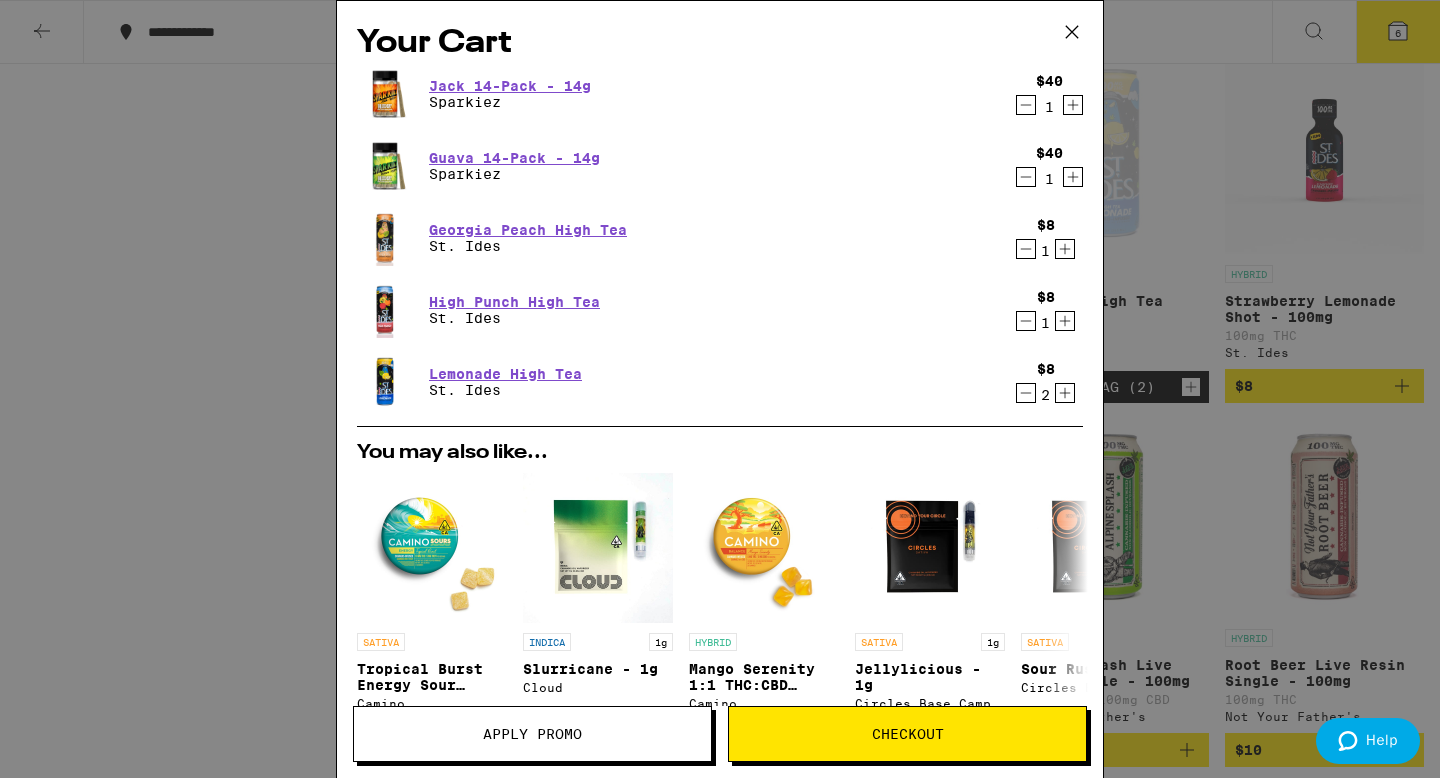 scroll, scrollTop: 340, scrollLeft: 0, axis: vertical 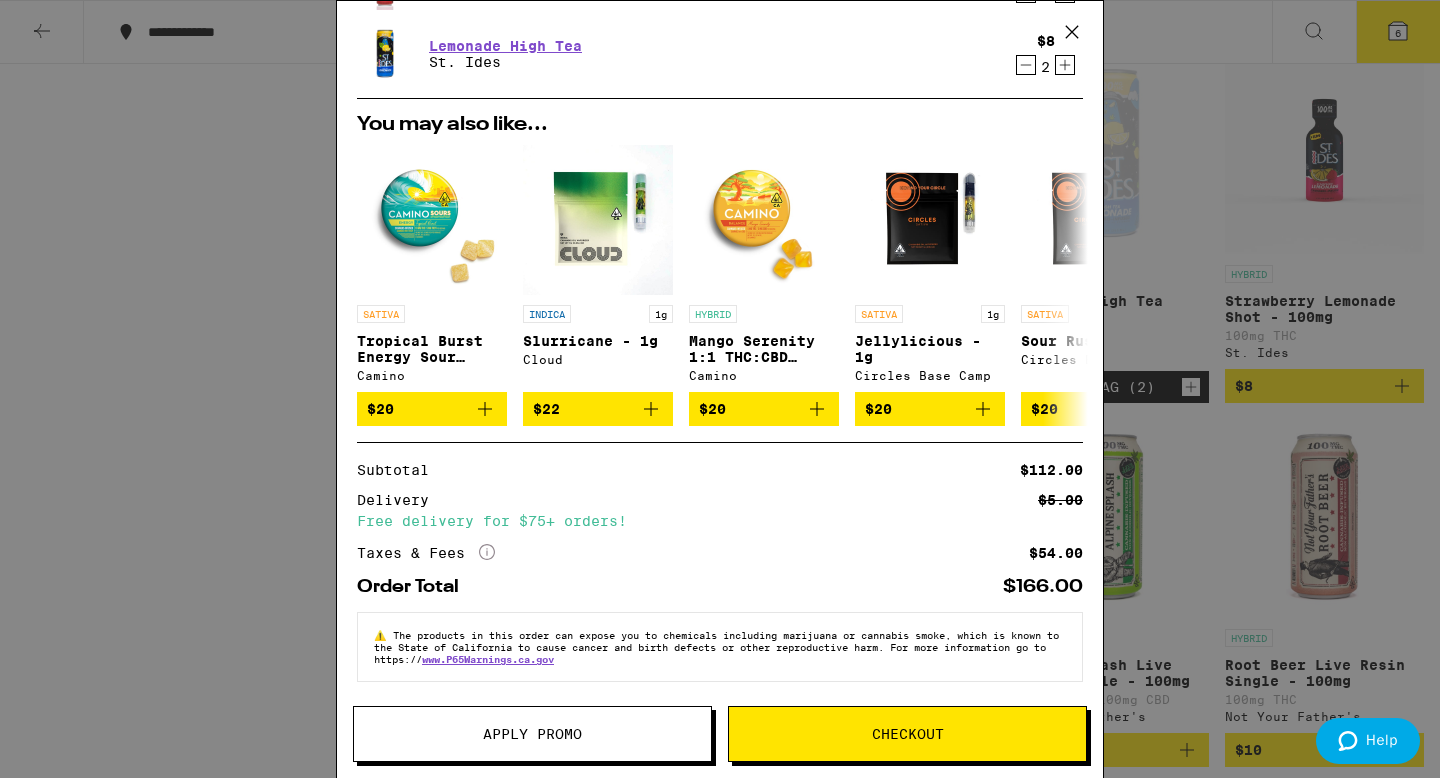 click on "Apply Promo" at bounding box center [532, 734] 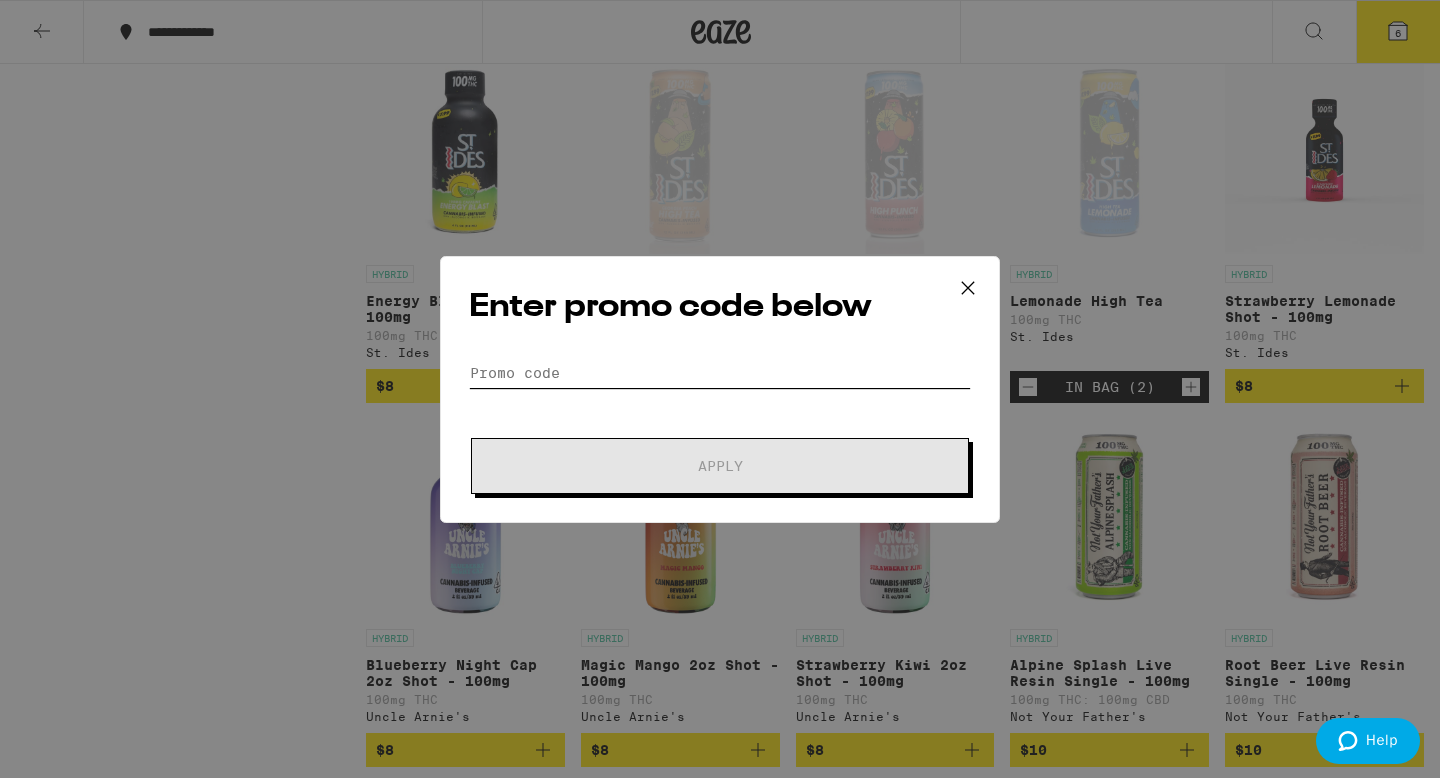 click on "Promo Code" at bounding box center (720, 373) 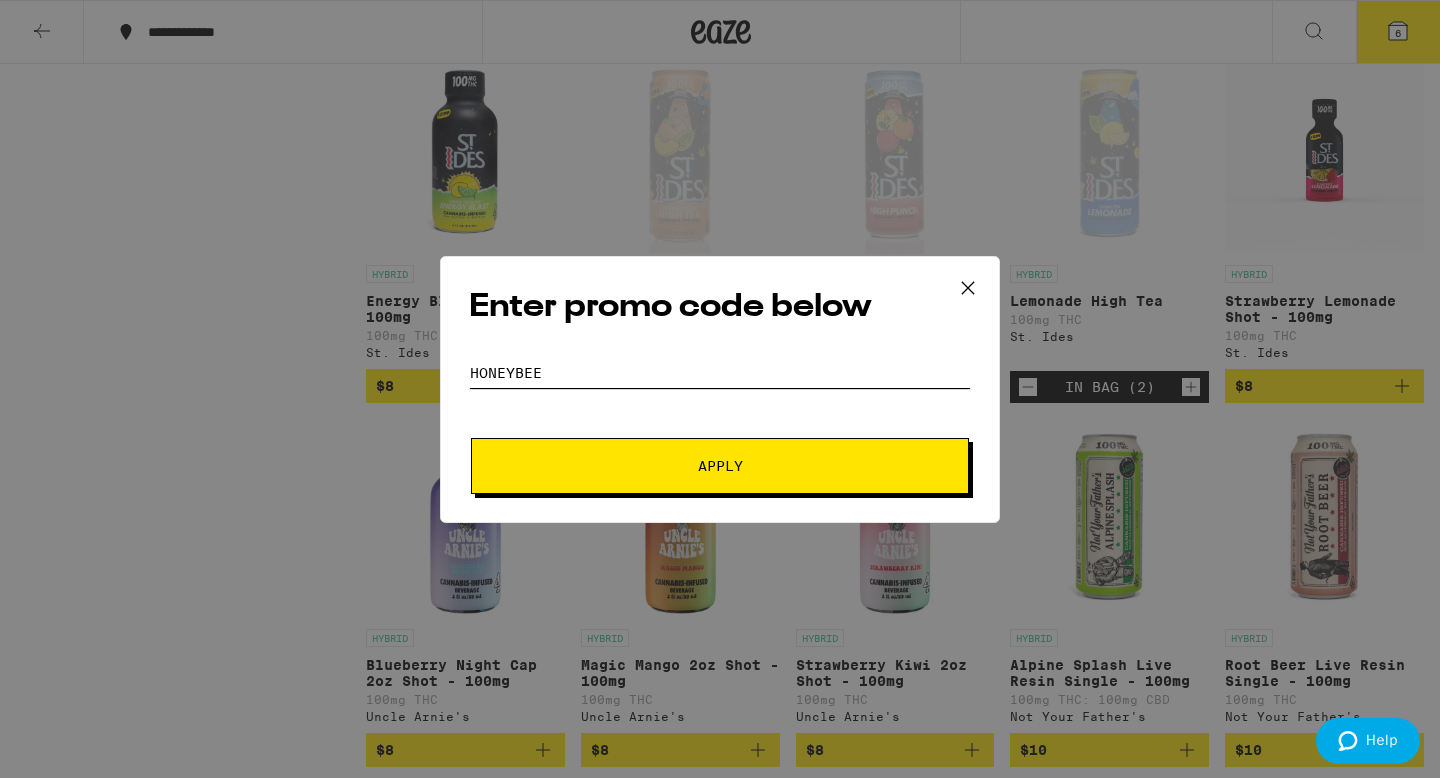 type on "honeybee" 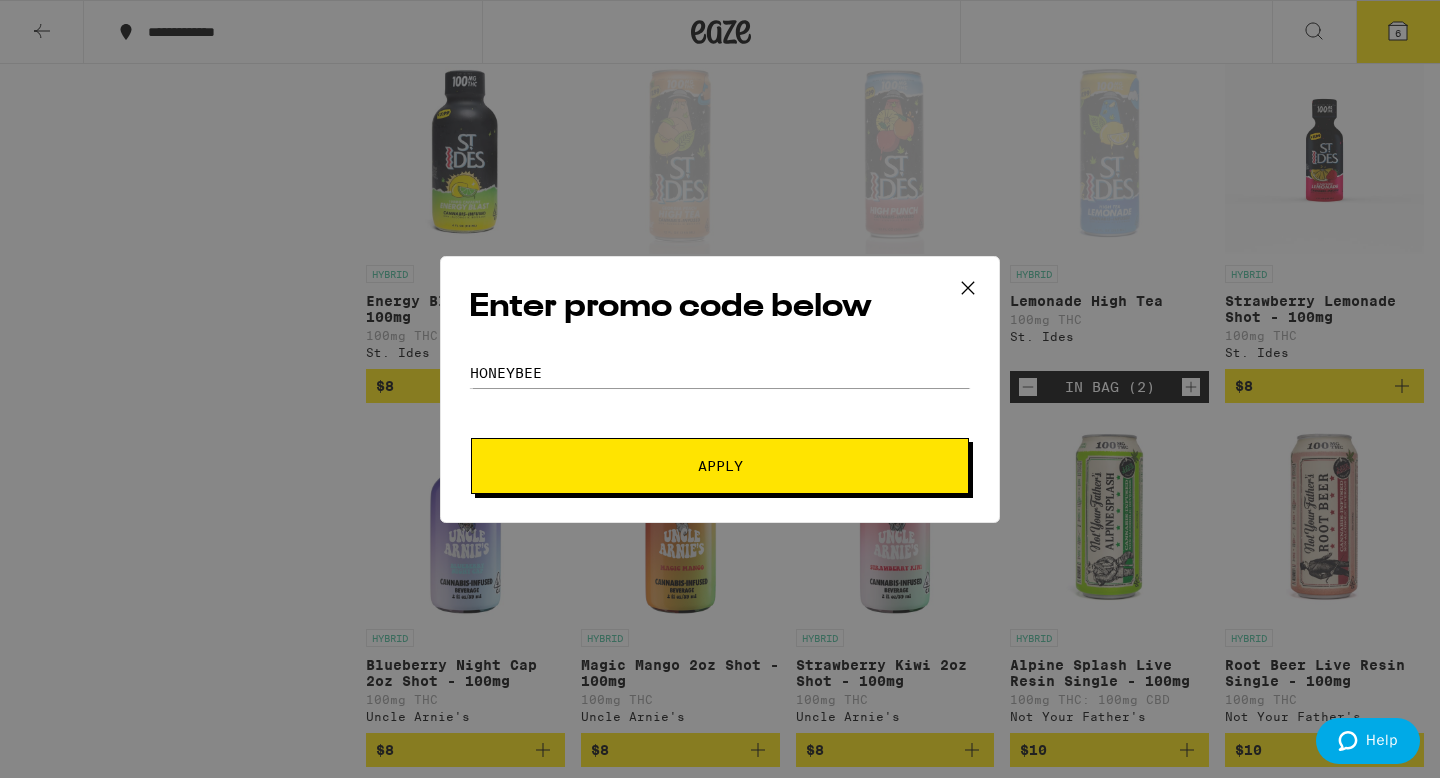 click on "Apply" at bounding box center (720, 466) 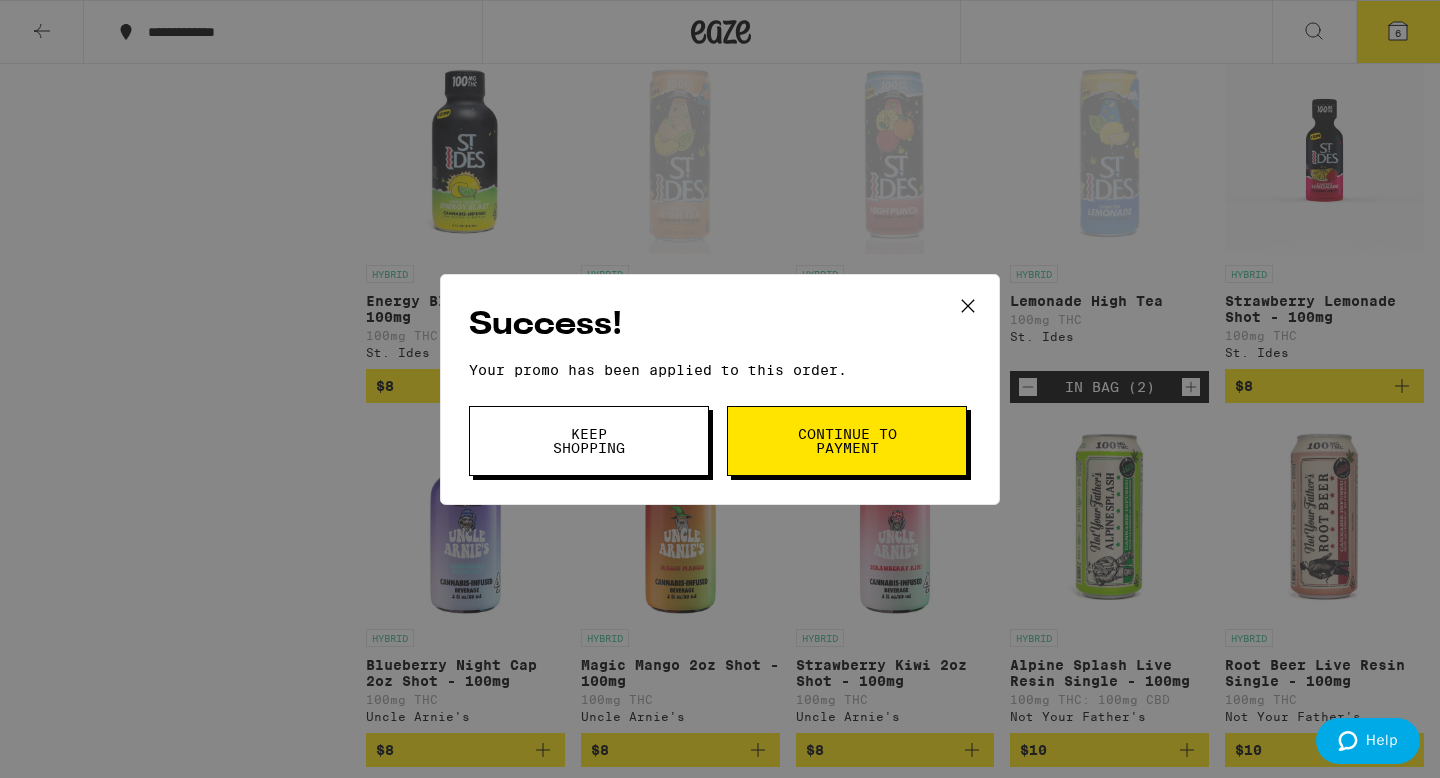 click on "Keep Shopping" at bounding box center (589, 441) 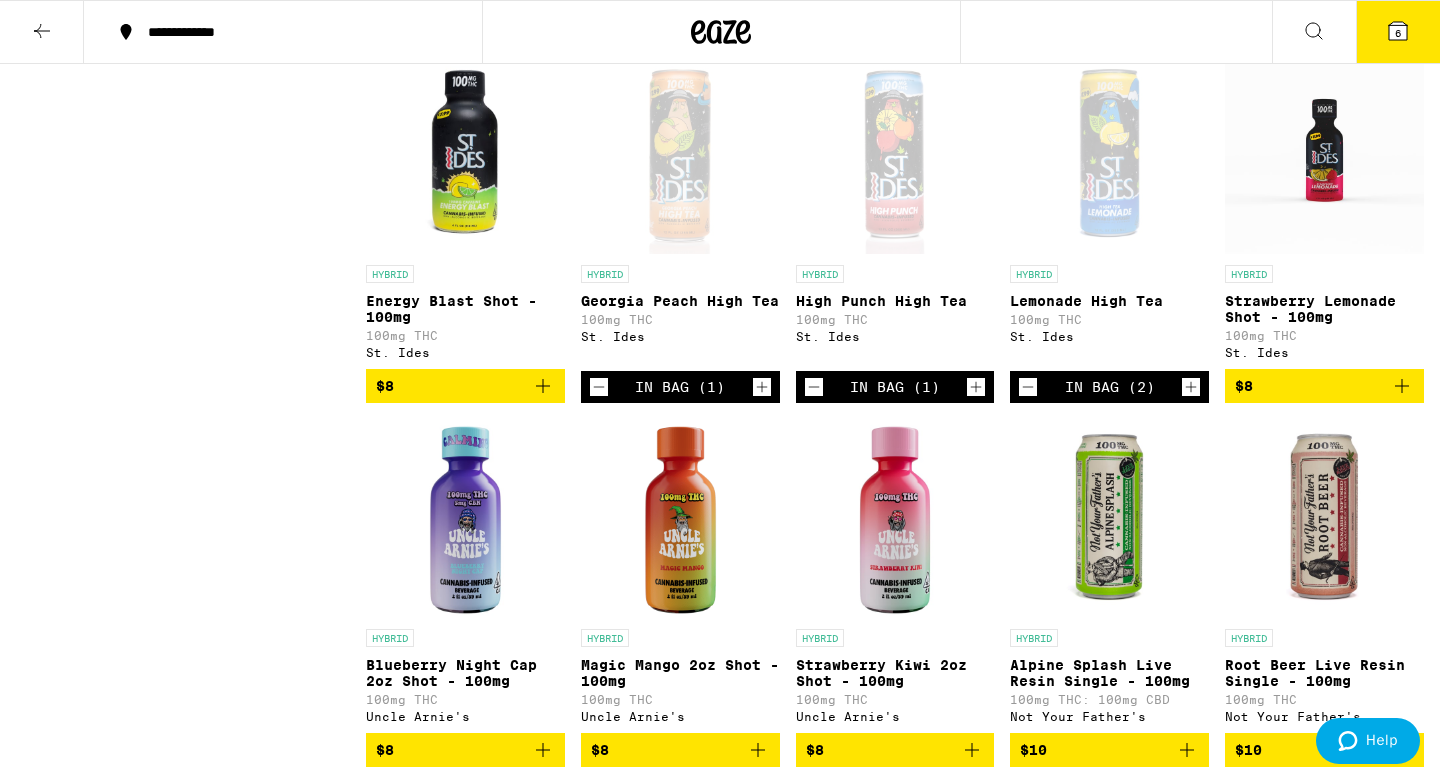 click on "6" at bounding box center [1398, 33] 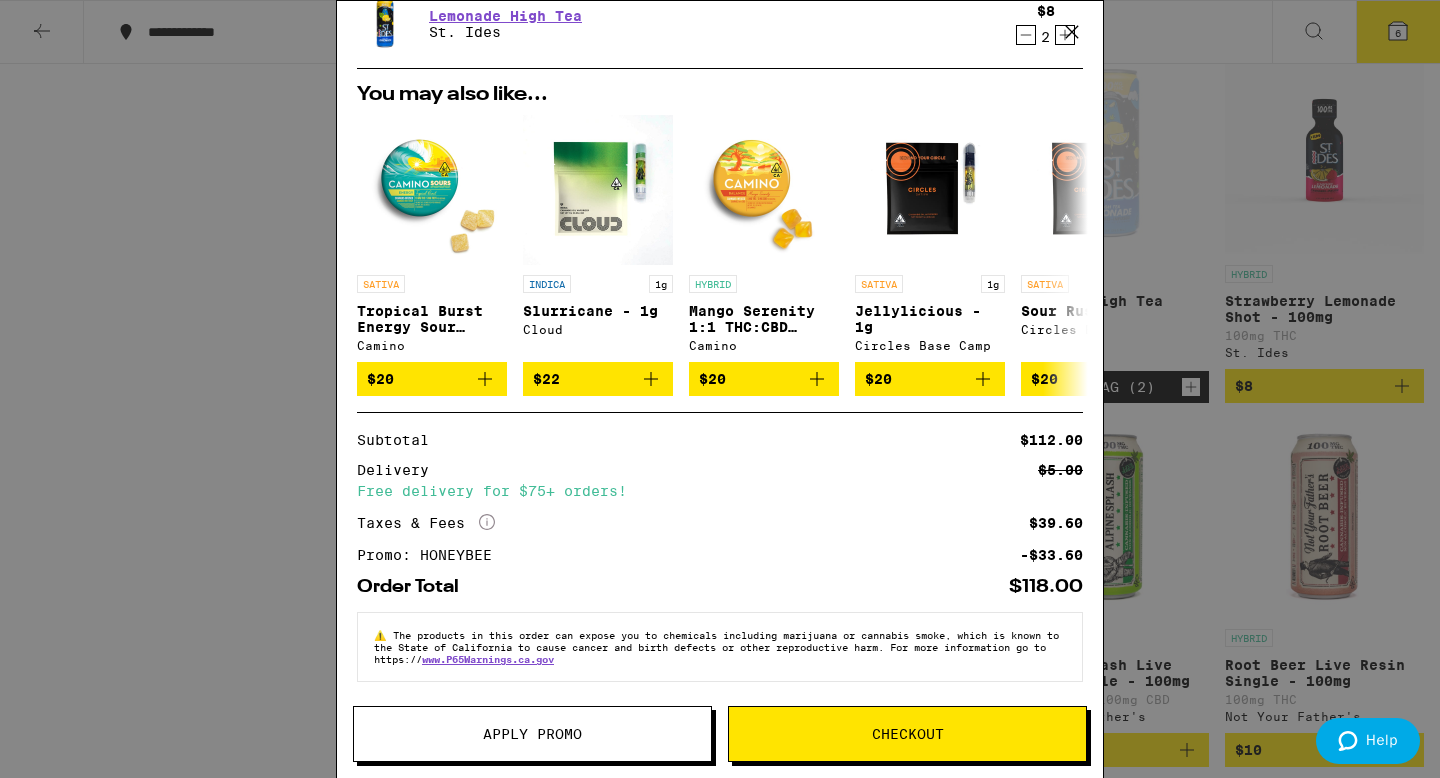 scroll, scrollTop: 0, scrollLeft: 0, axis: both 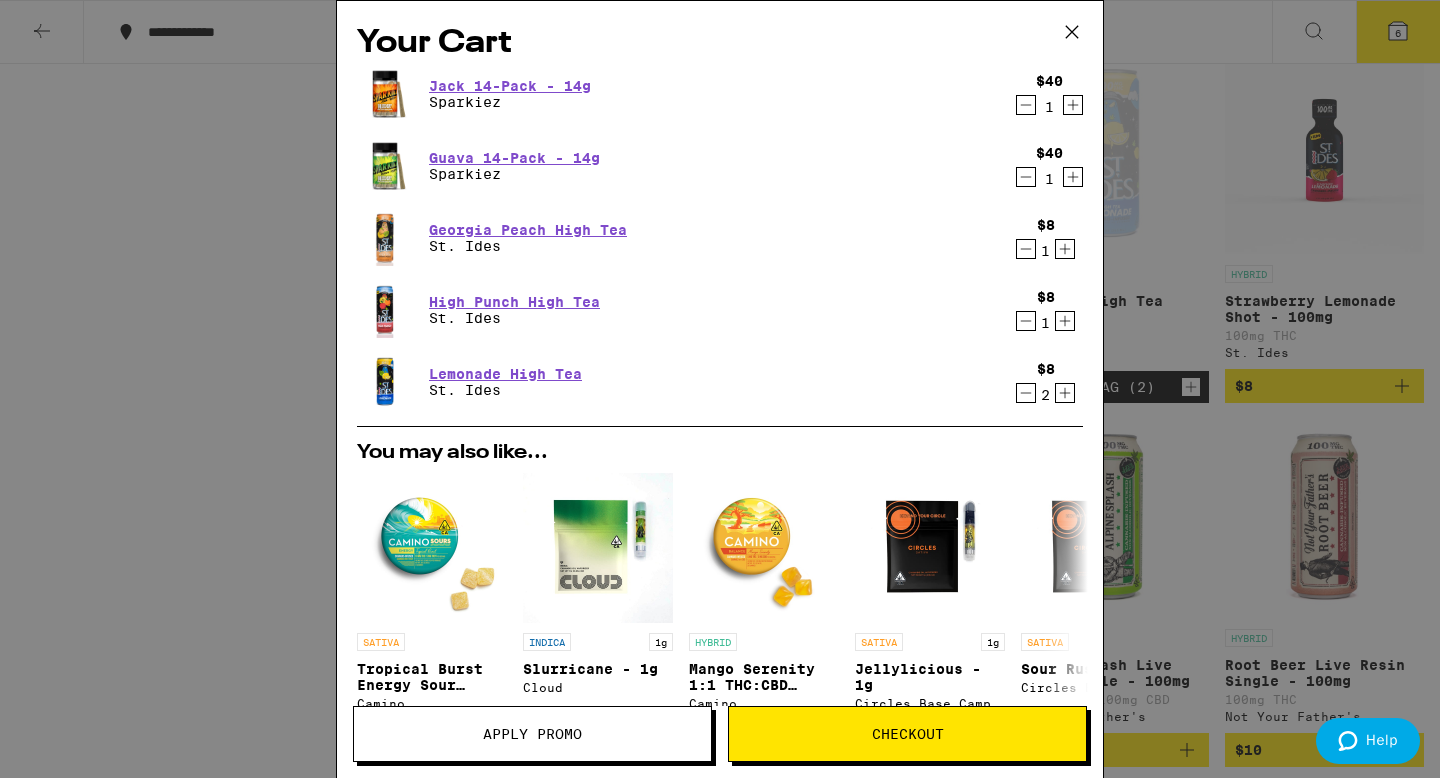 click 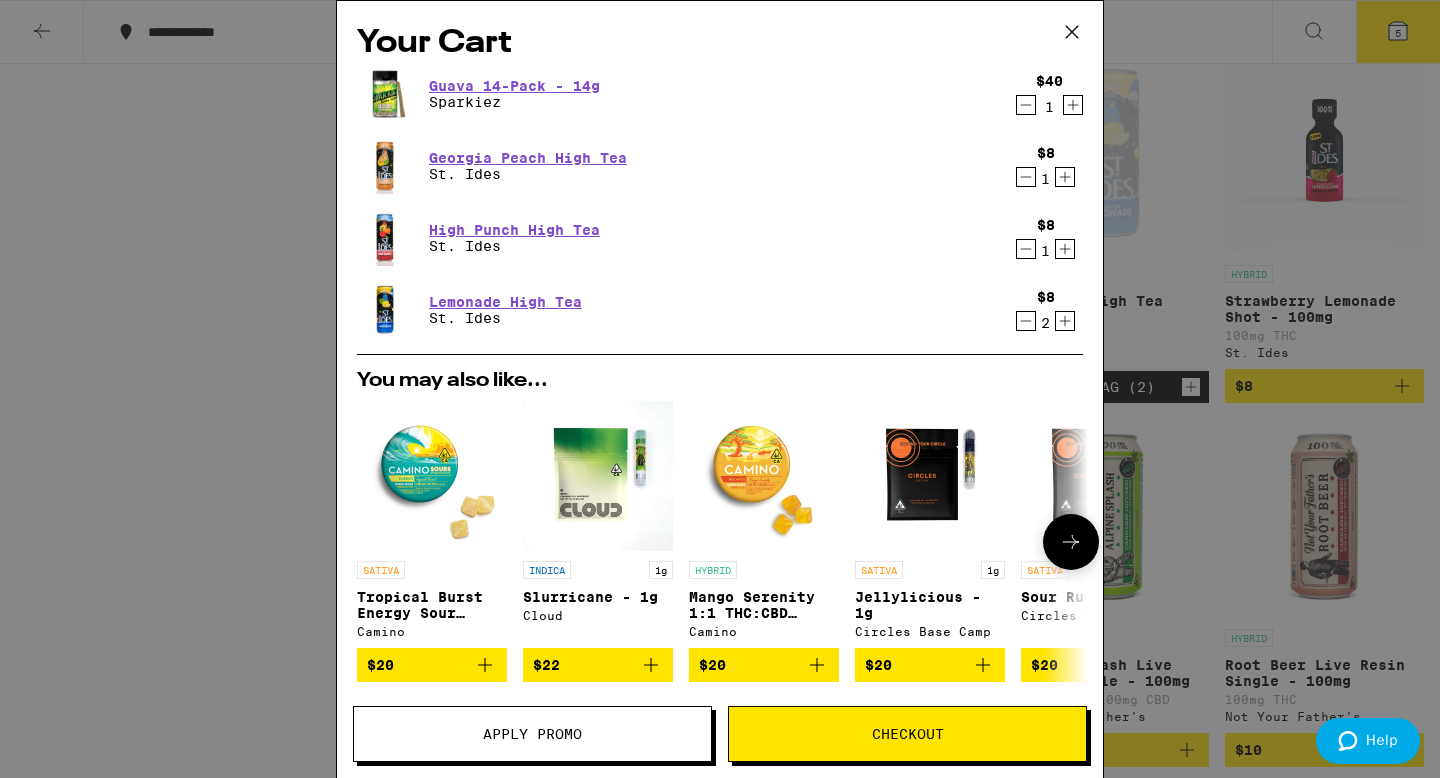 scroll, scrollTop: 323, scrollLeft: 0, axis: vertical 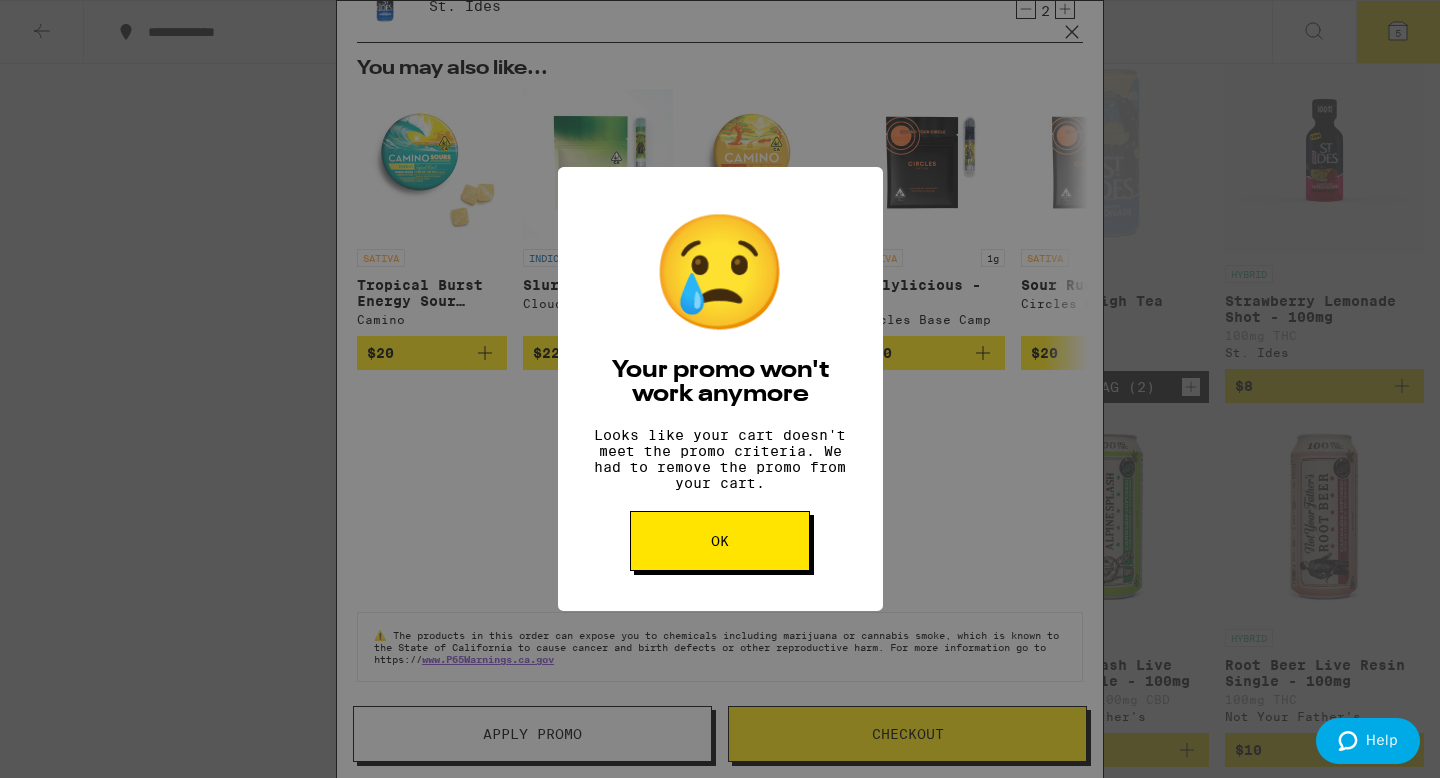 click on "OK" at bounding box center [720, 541] 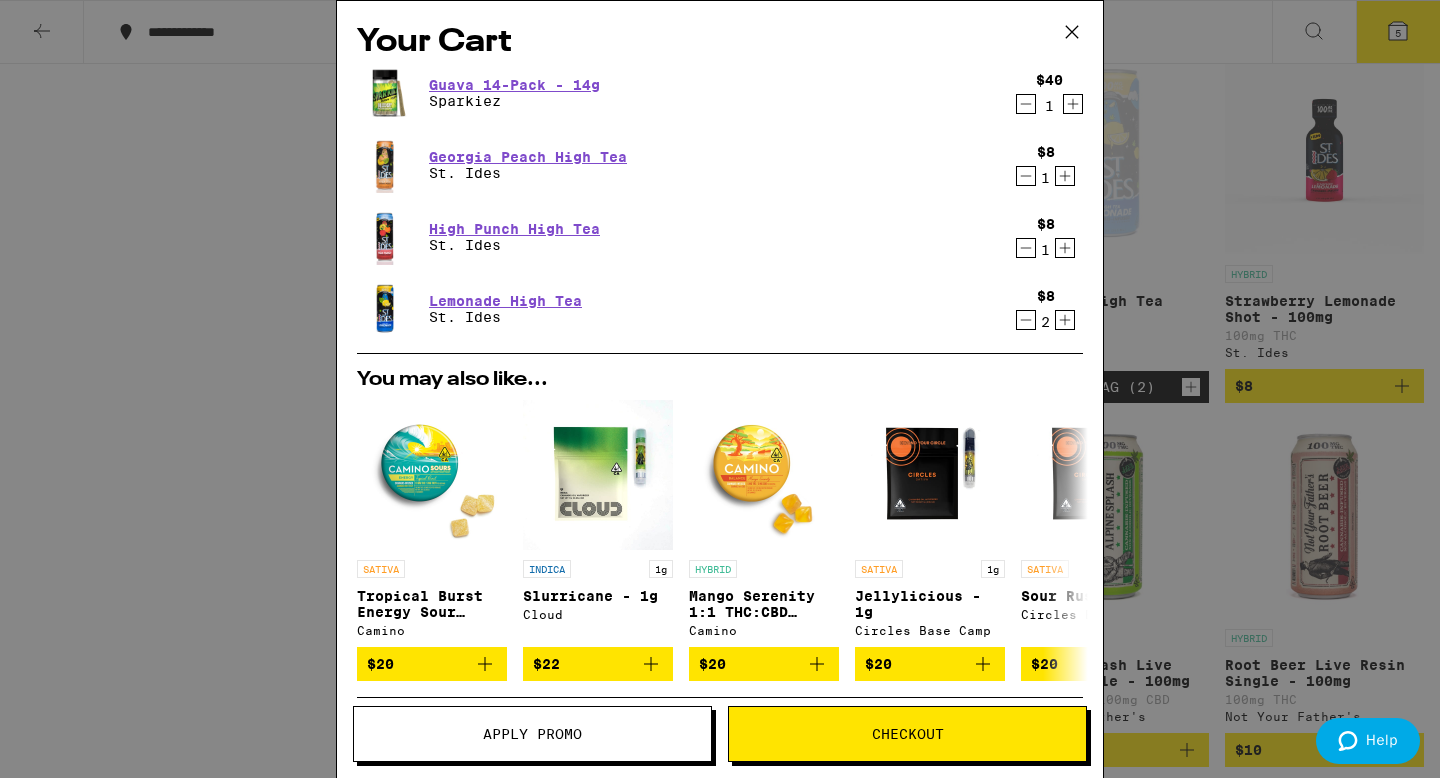 scroll, scrollTop: 268, scrollLeft: 0, axis: vertical 